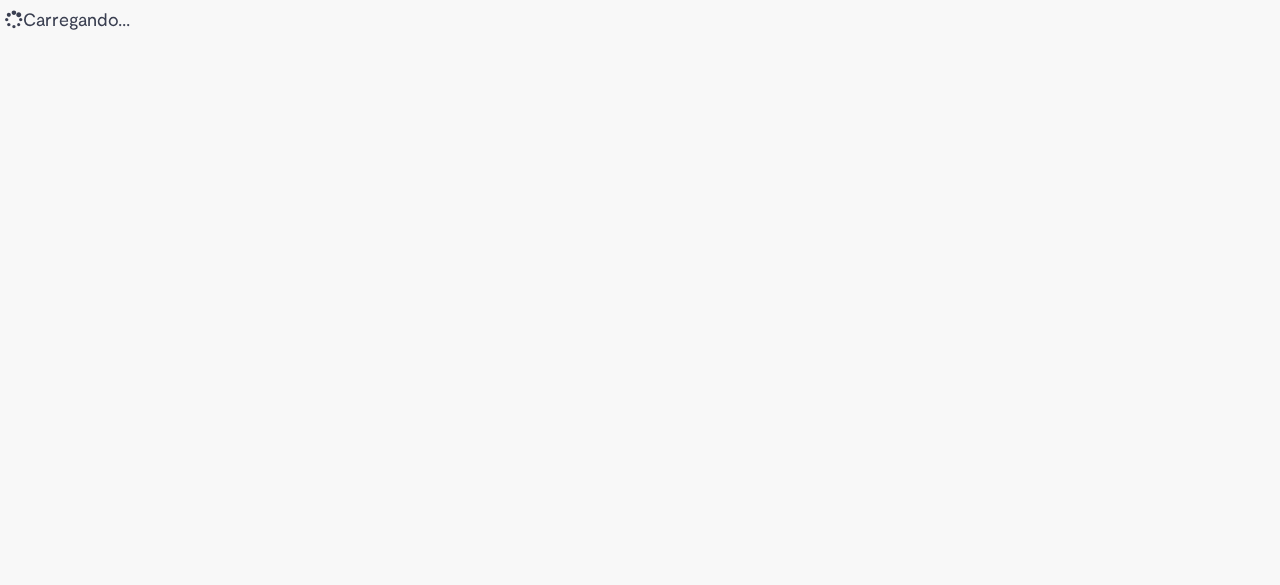 scroll, scrollTop: 0, scrollLeft: 0, axis: both 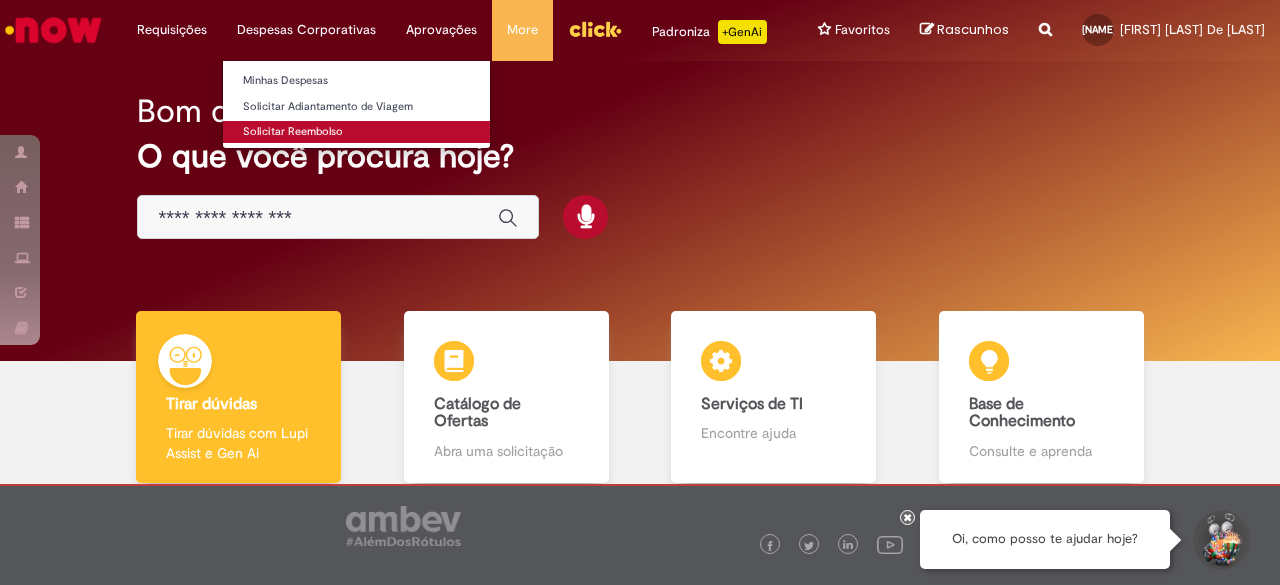 click on "Solicitar Reembolso" at bounding box center (356, 132) 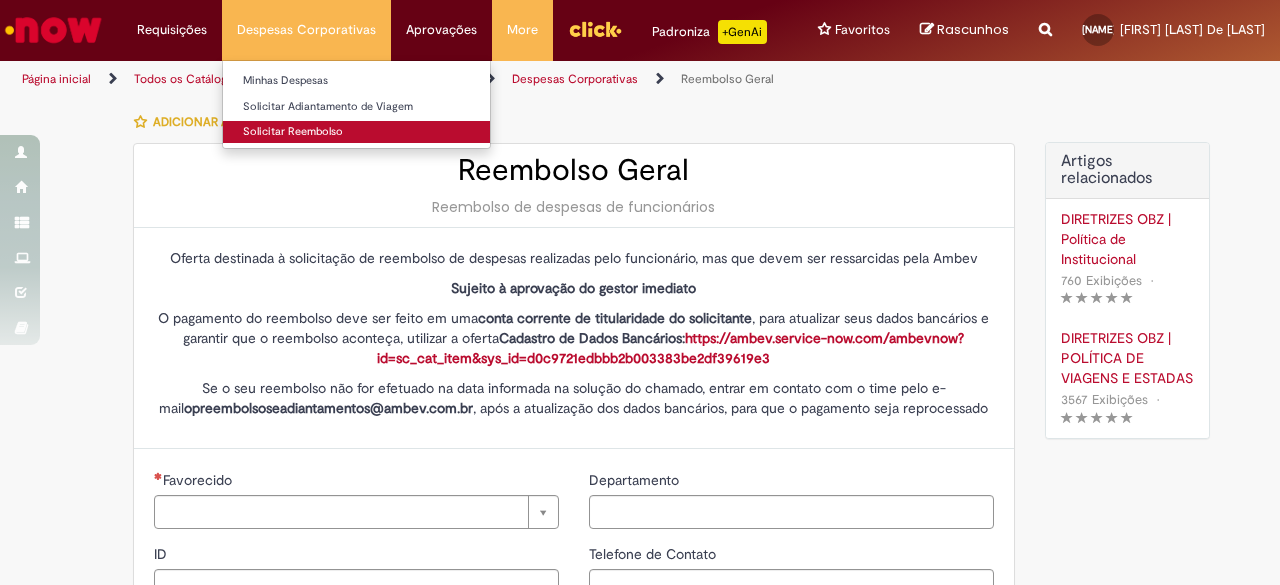 type on "********" 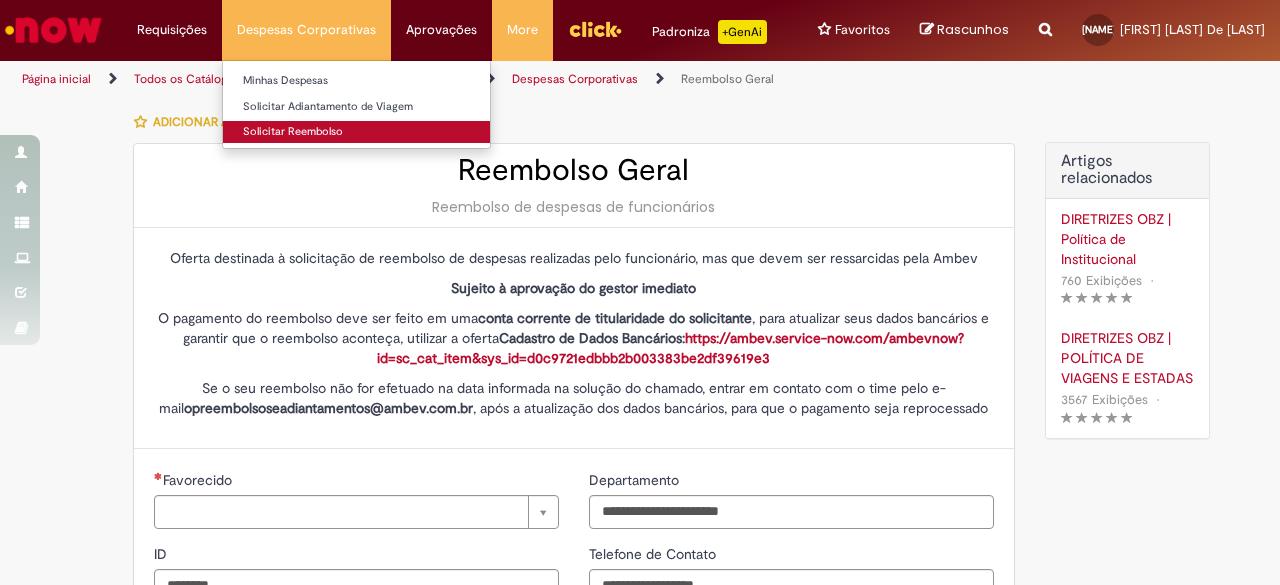 type on "**********" 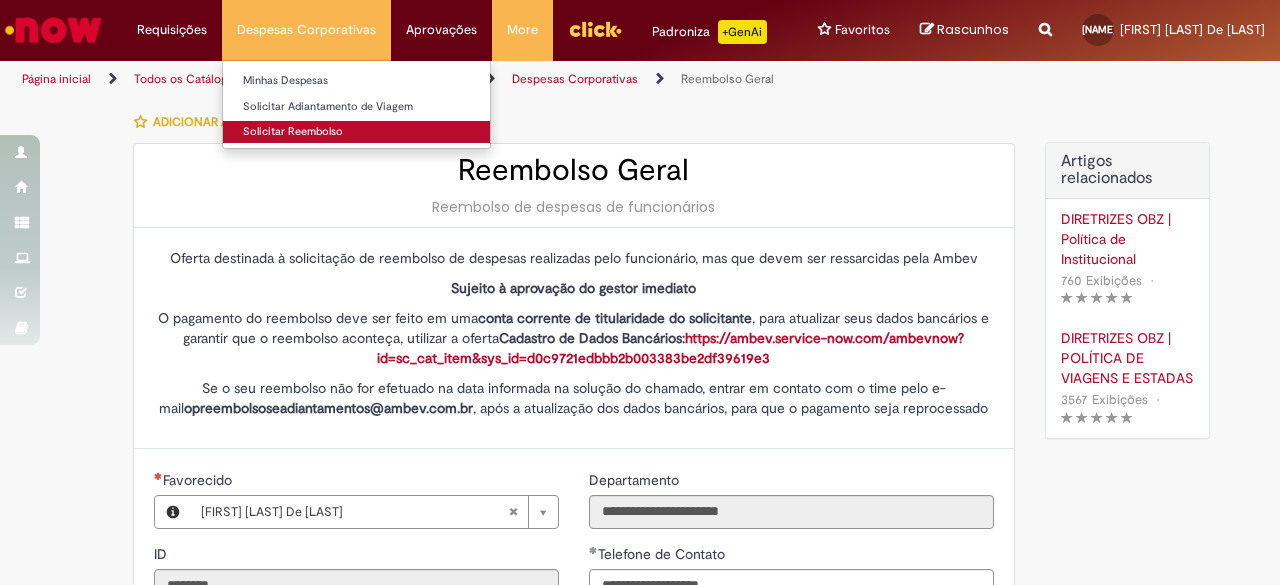 type on "**********" 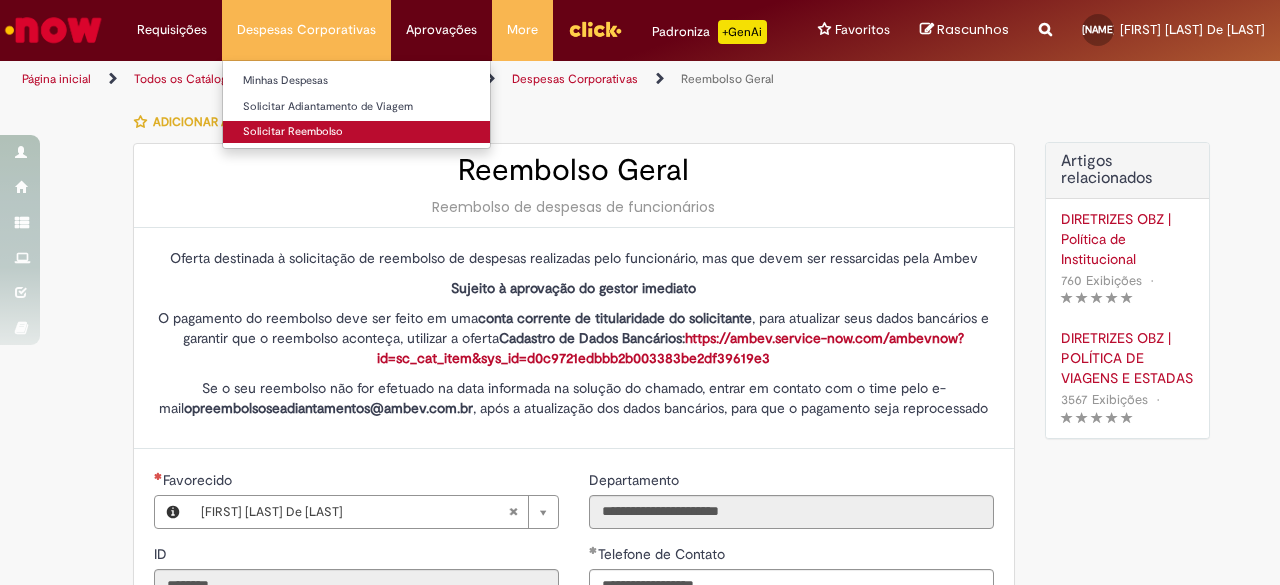 type on "**********" 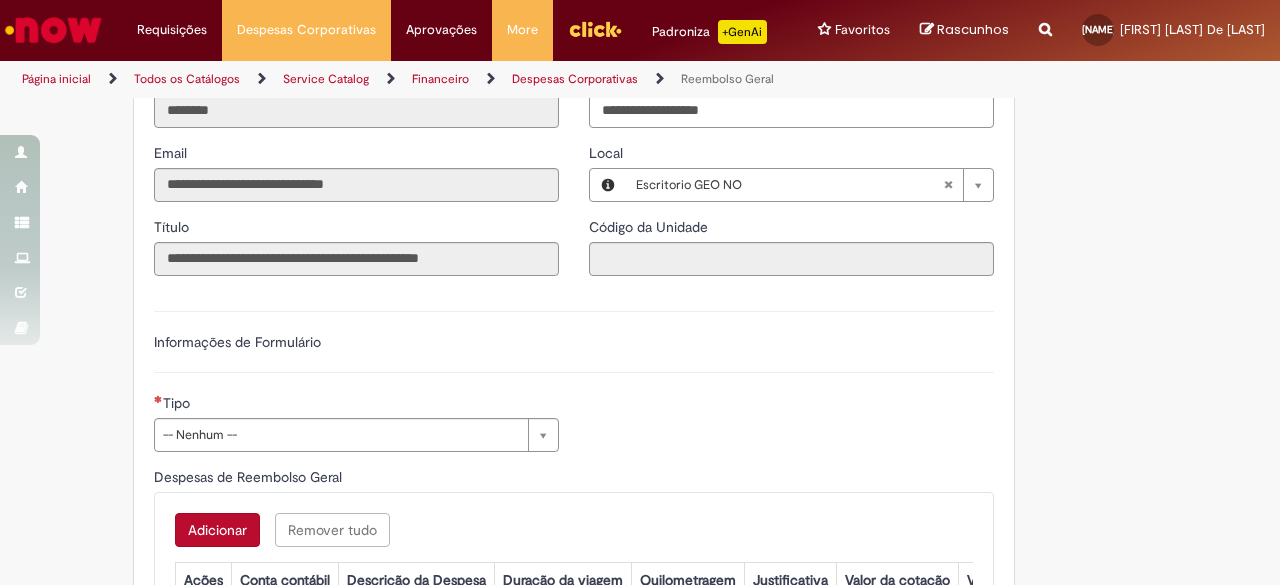 scroll, scrollTop: 510, scrollLeft: 0, axis: vertical 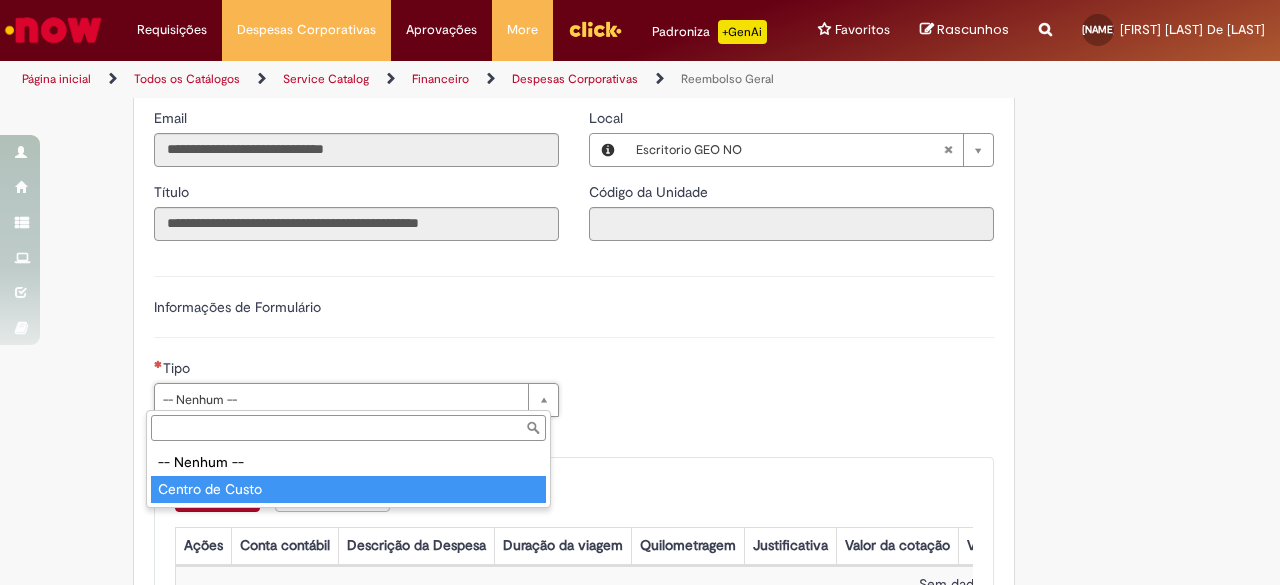 type on "**********" 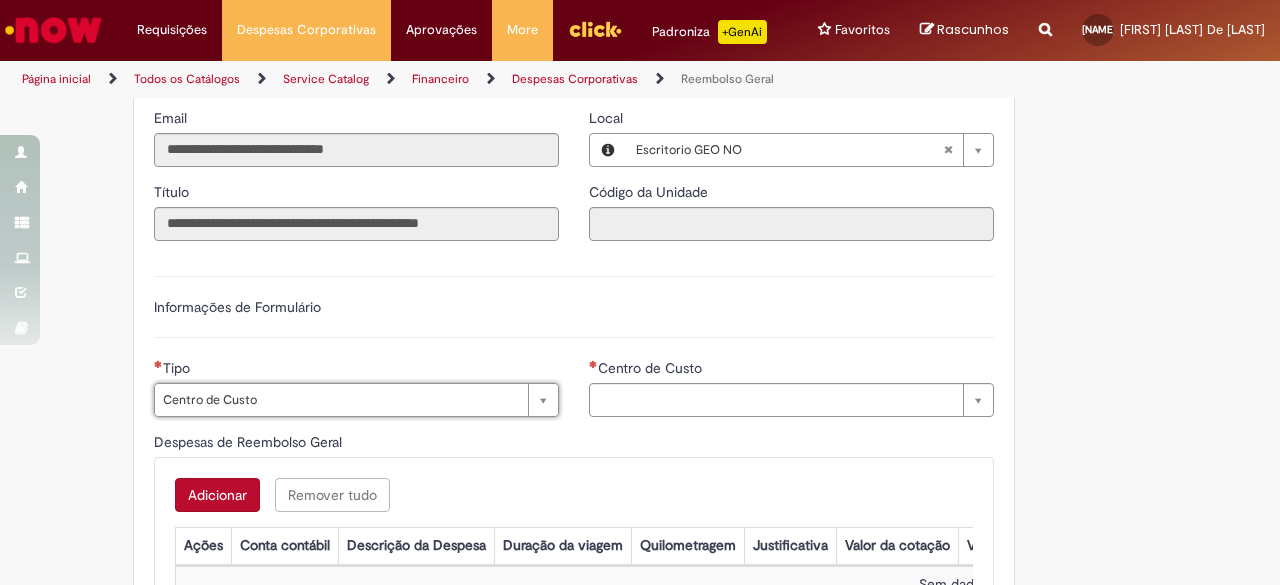 type on "**********" 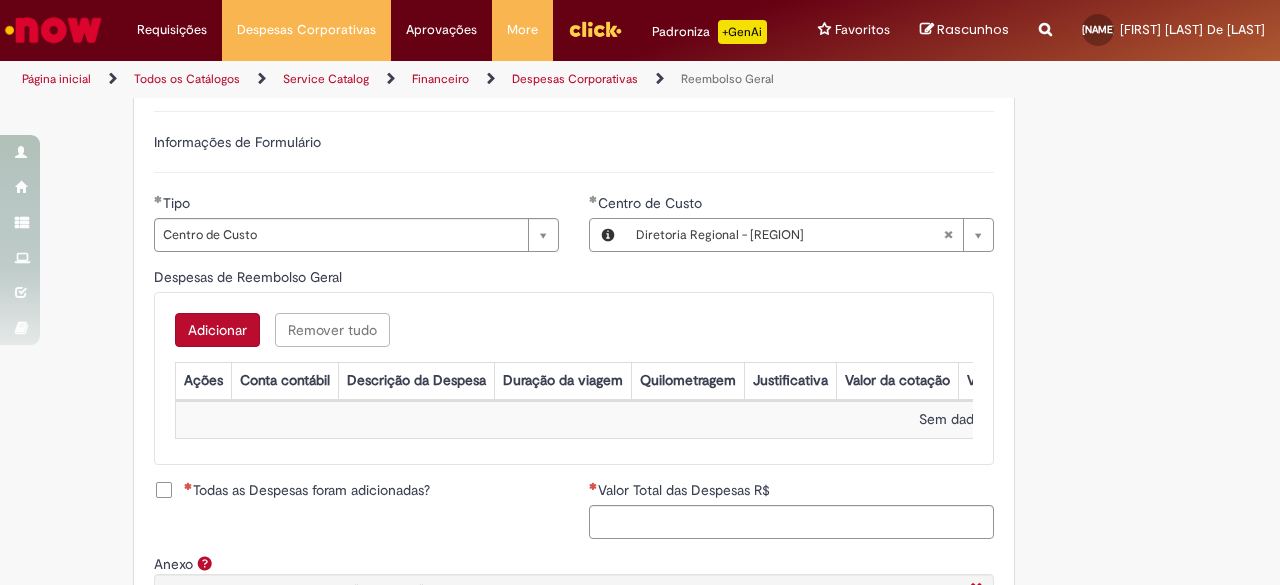 scroll, scrollTop: 677, scrollLeft: 0, axis: vertical 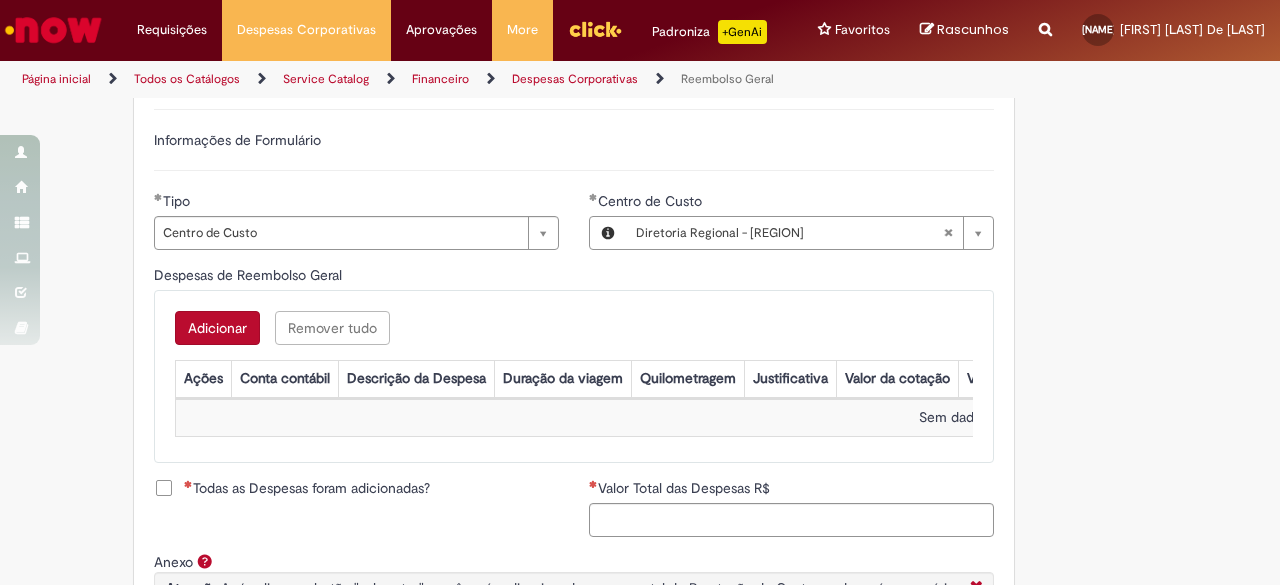 click on "Adicionar" at bounding box center [217, 328] 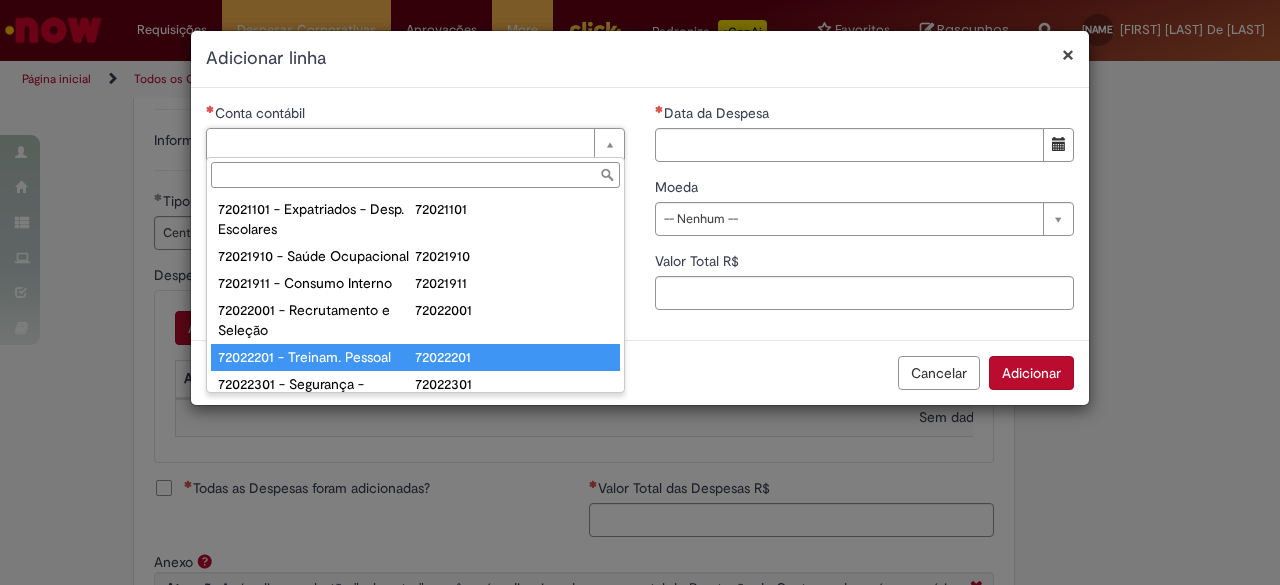 type on "**********" 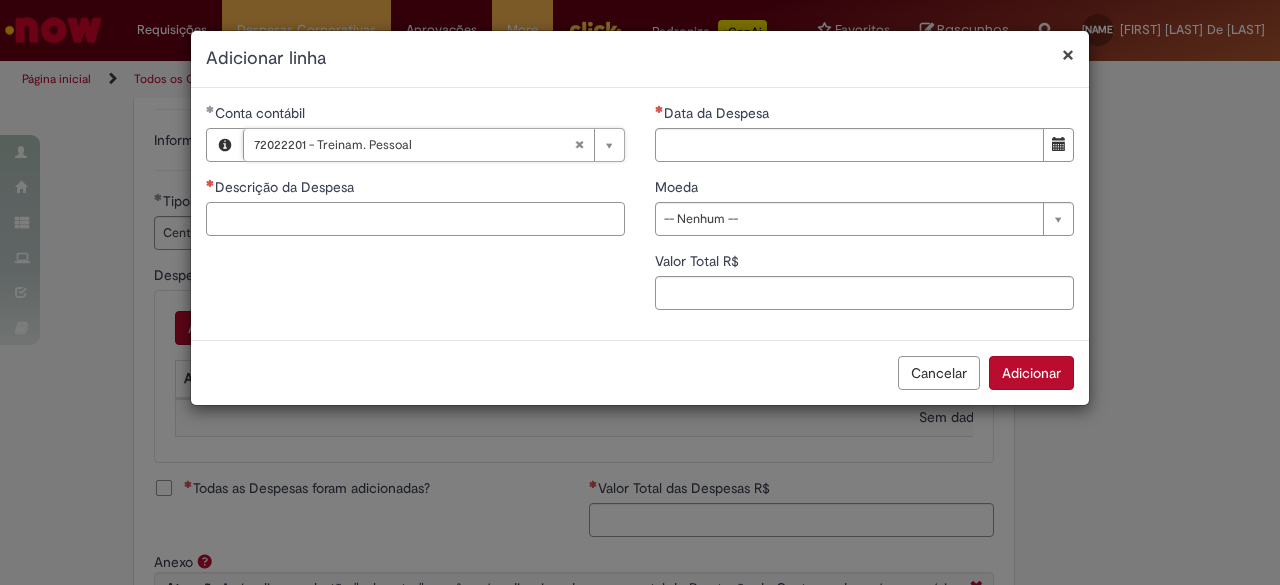 click on "Descrição da Despesa" at bounding box center (415, 219) 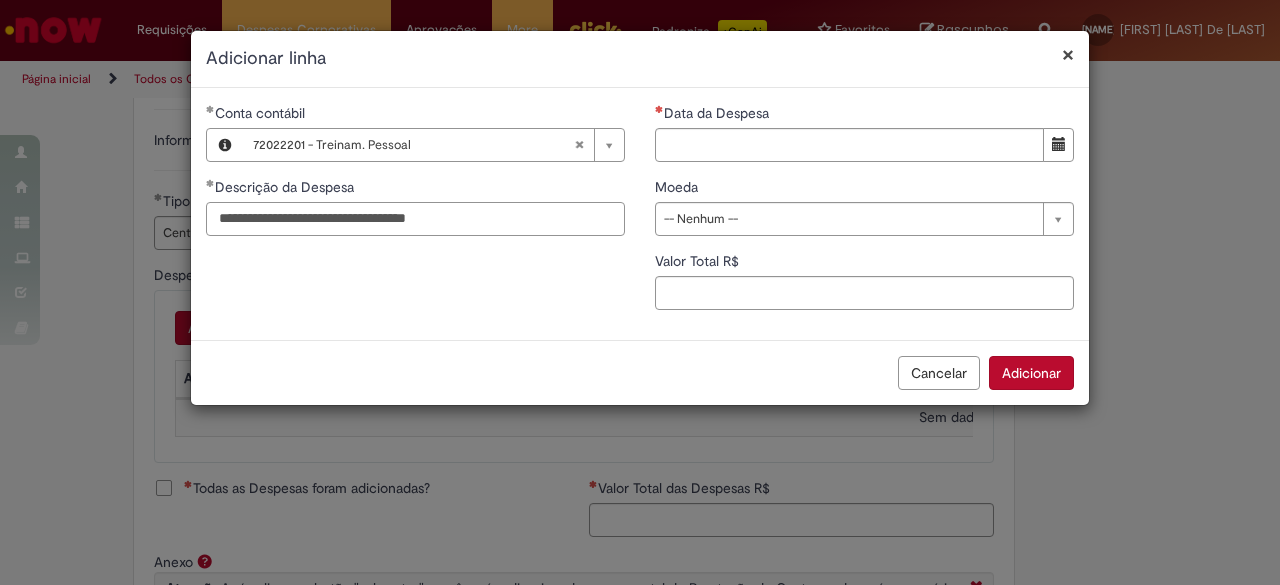 click on "**********" at bounding box center (415, 219) 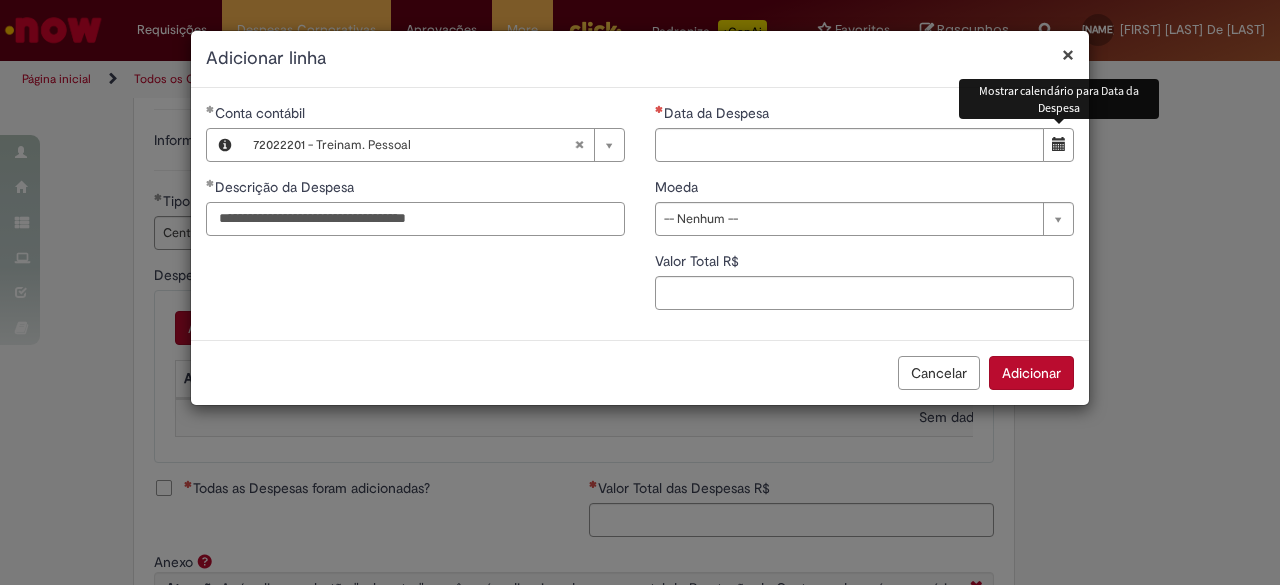 type on "**********" 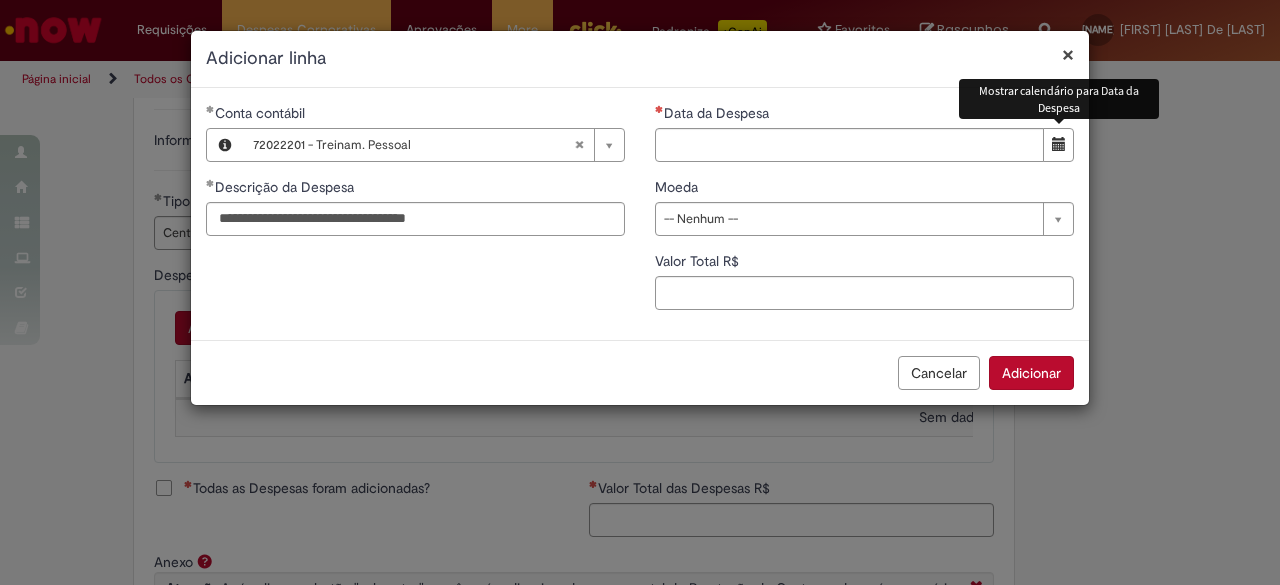 click at bounding box center (1059, 144) 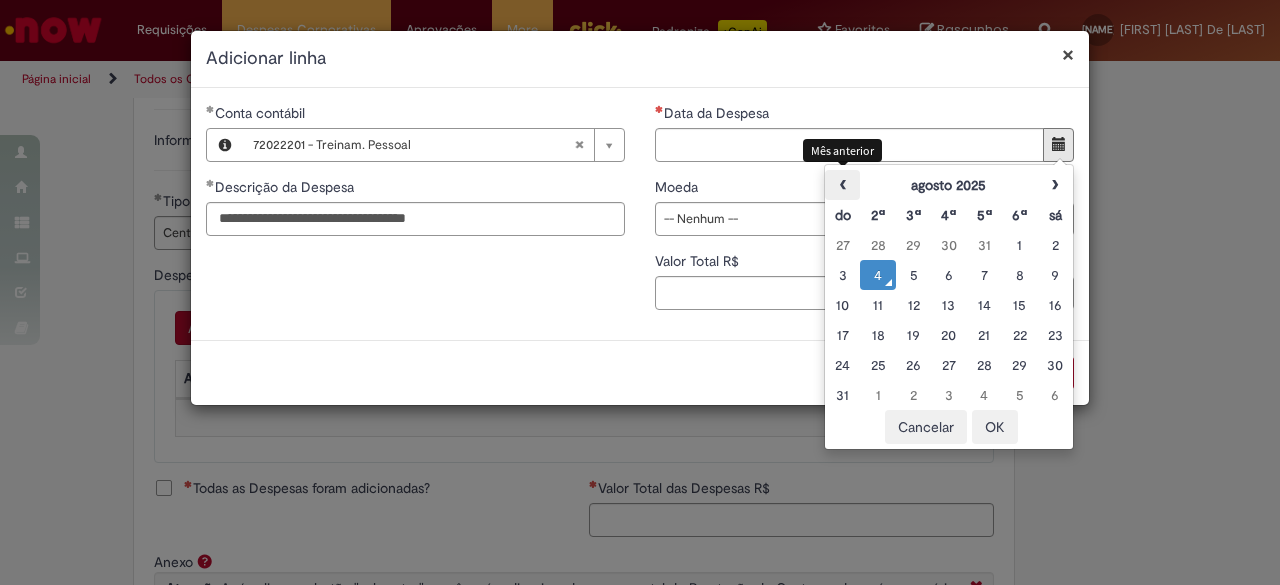 click on "‹" at bounding box center (842, 185) 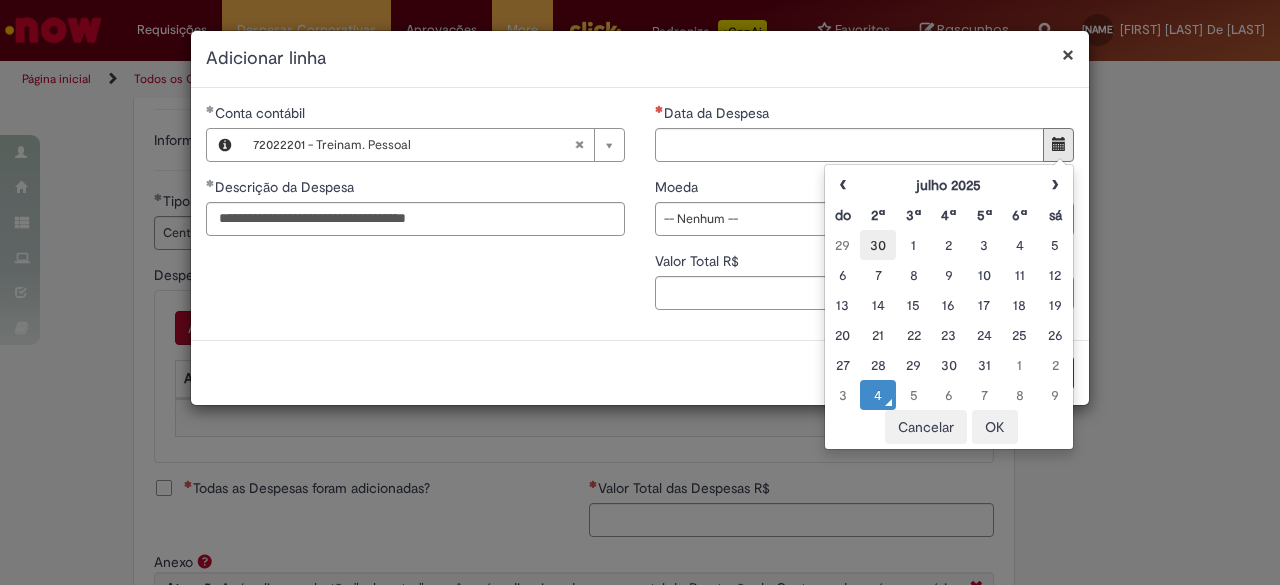 click on "30" at bounding box center (877, 245) 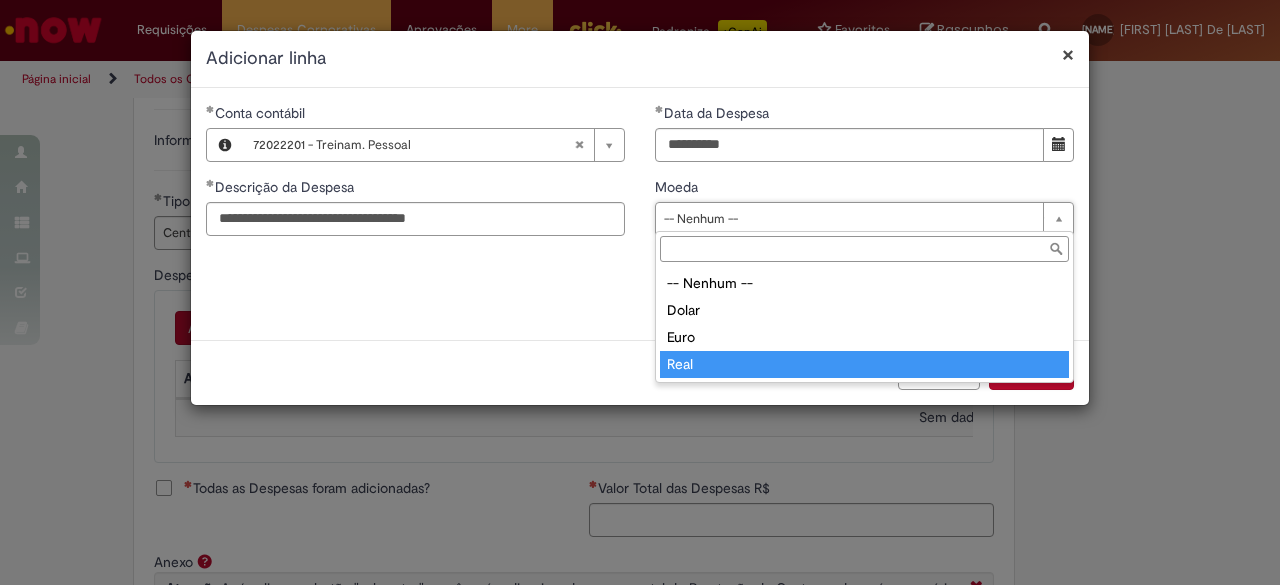 type on "****" 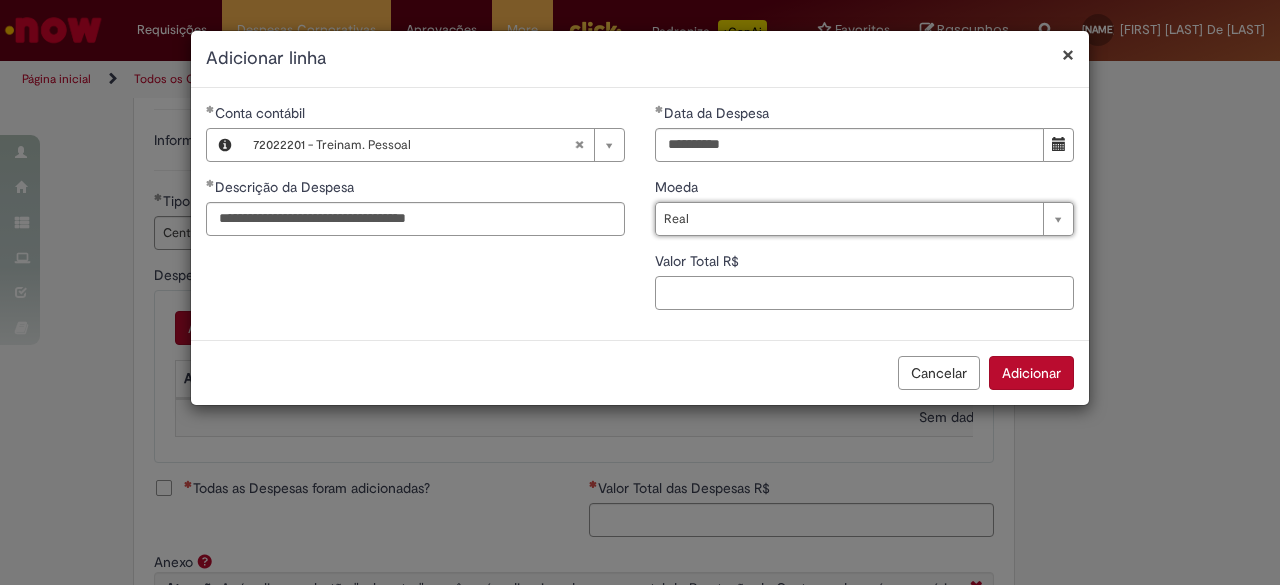 click on "Valor Total R$" at bounding box center (864, 293) 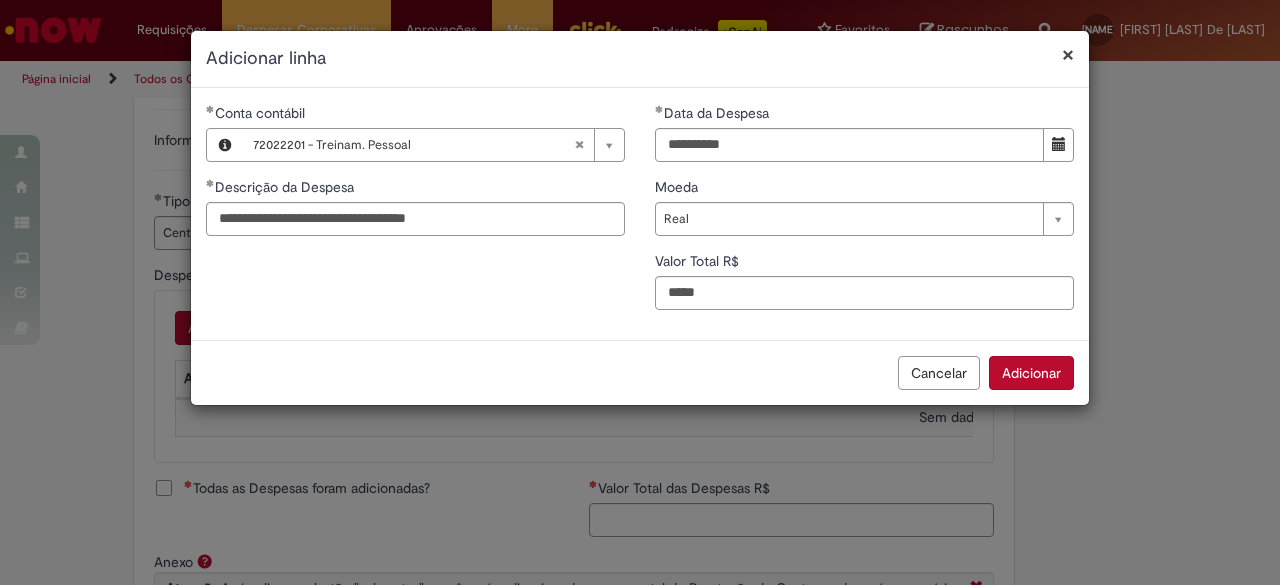 type on "****" 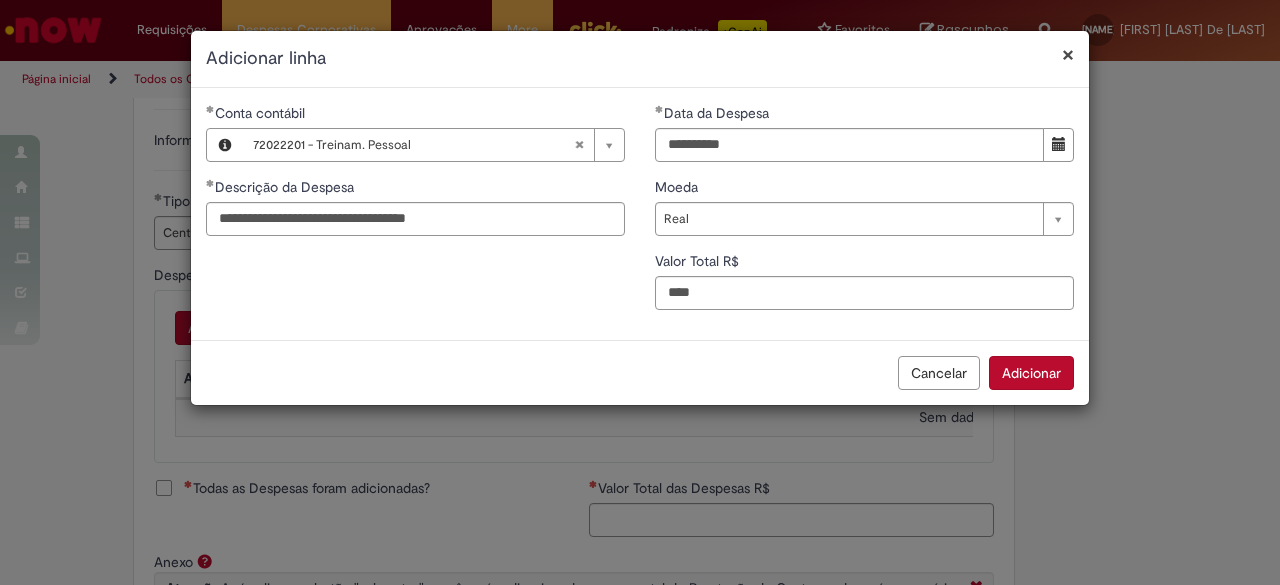 click on "Adicionar" at bounding box center (1031, 373) 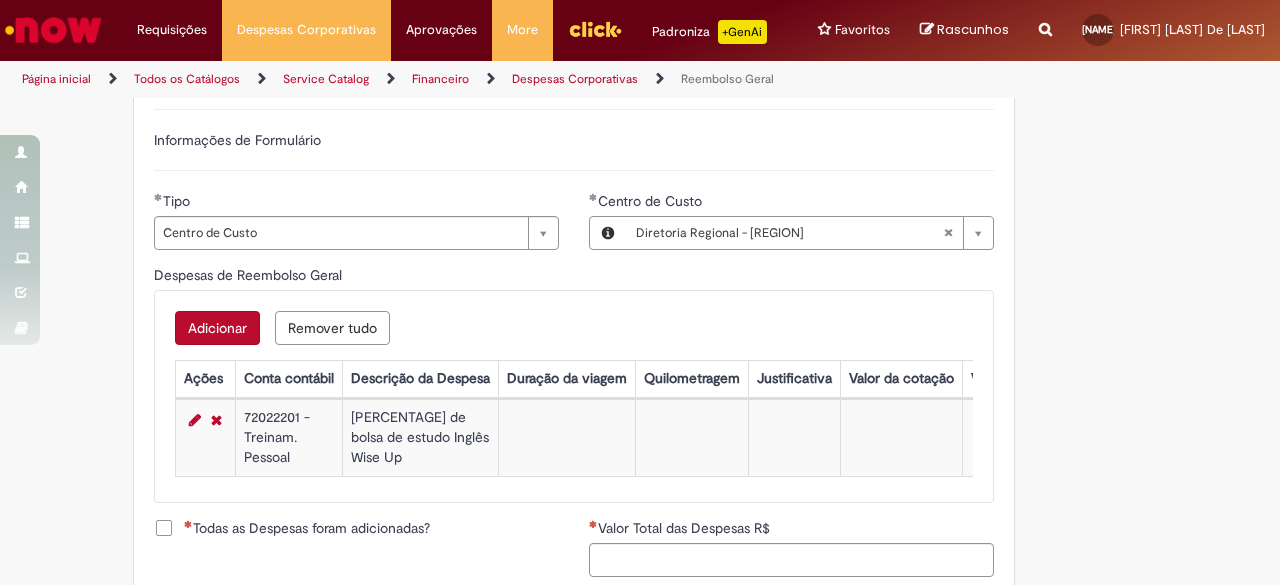click on "Adicionar" at bounding box center (217, 328) 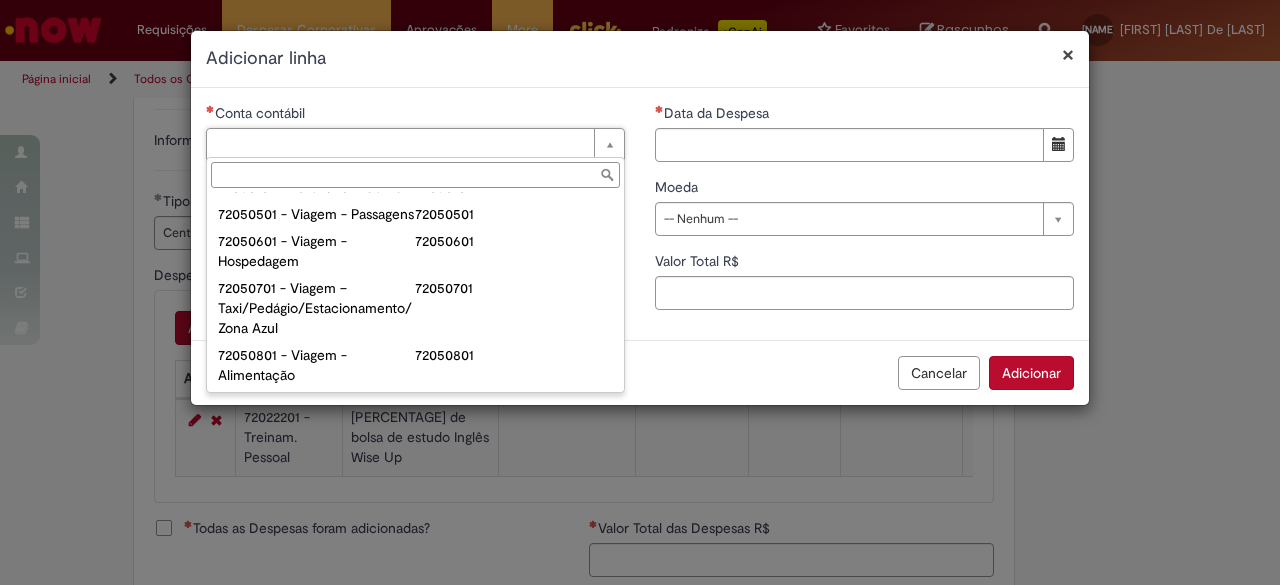 scroll, scrollTop: 1144, scrollLeft: 0, axis: vertical 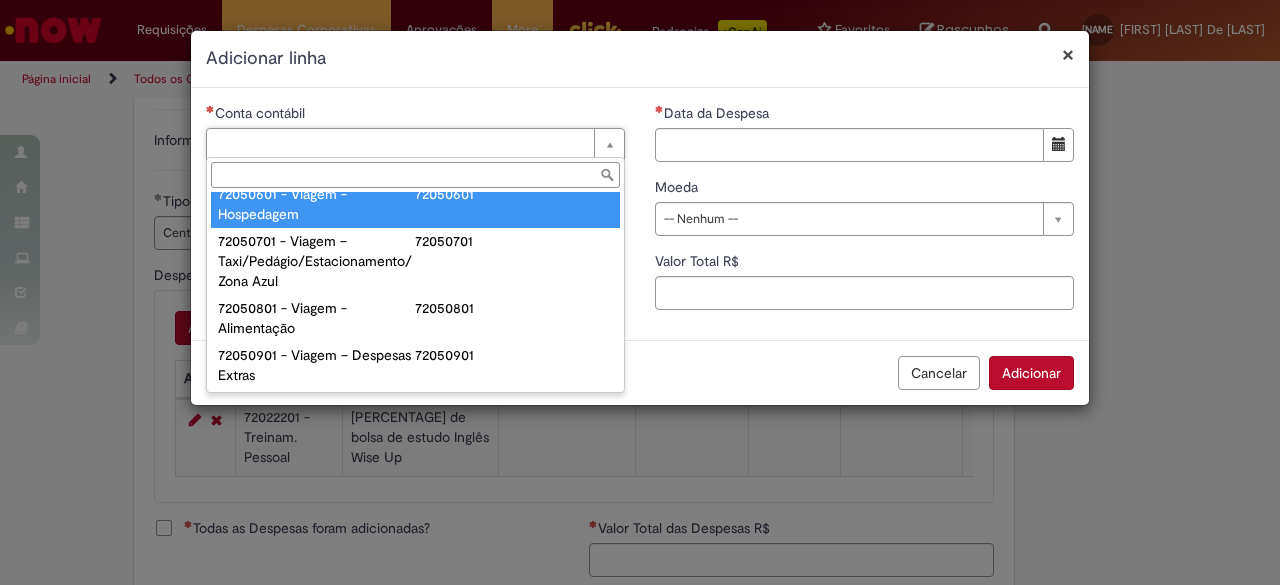 type on "**********" 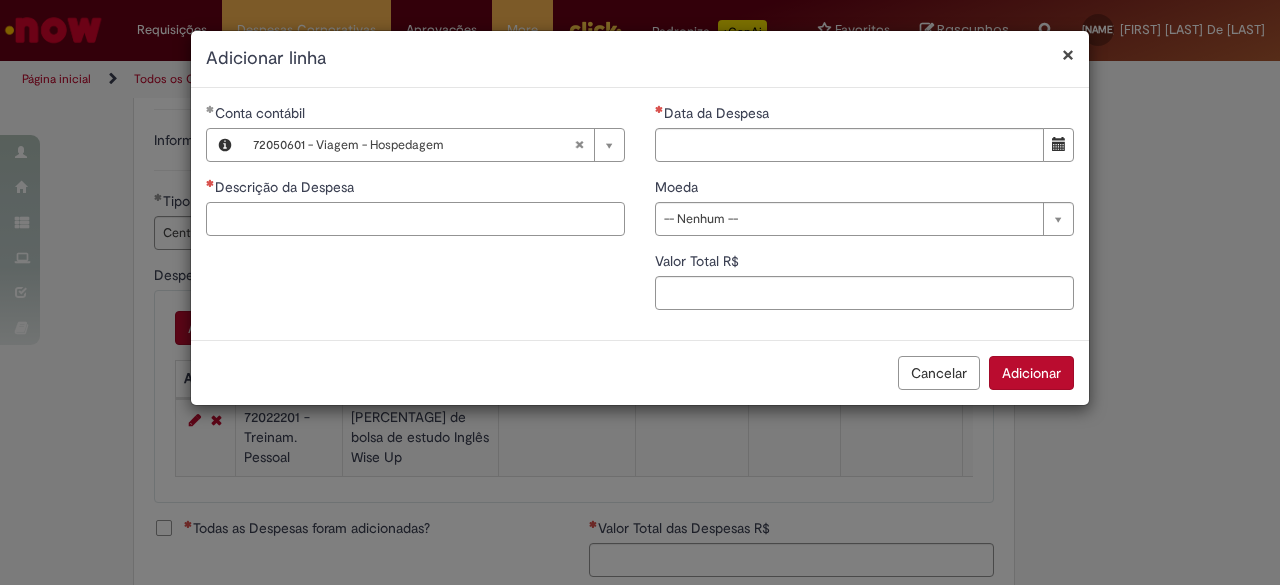 click on "Descrição da Despesa" at bounding box center (415, 219) 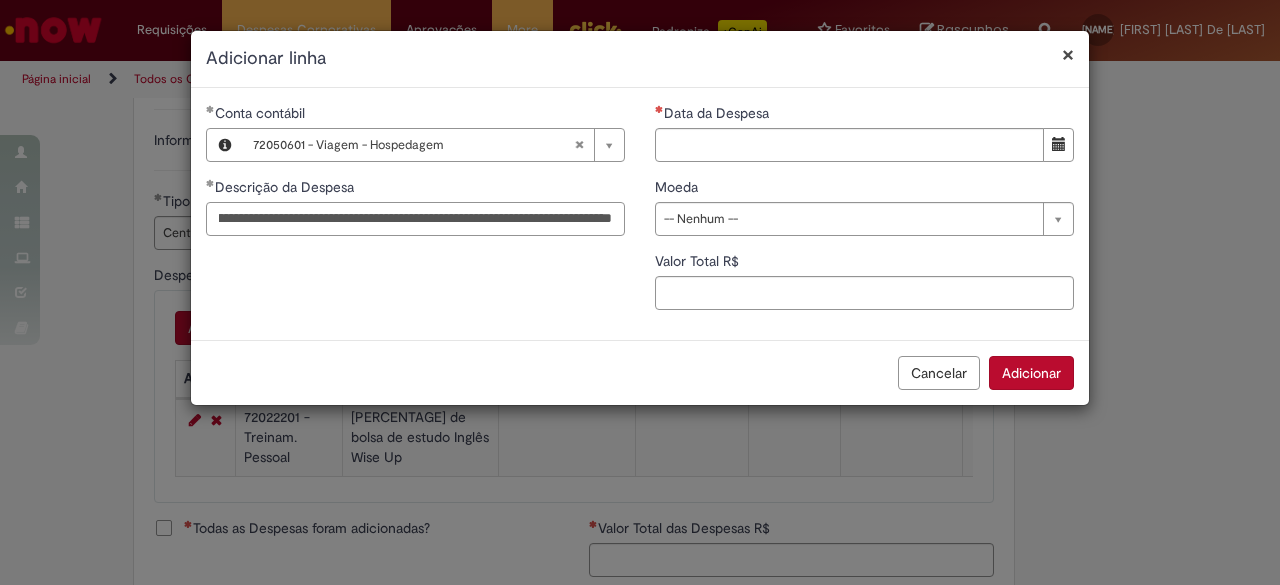 scroll, scrollTop: 0, scrollLeft: 462, axis: horizontal 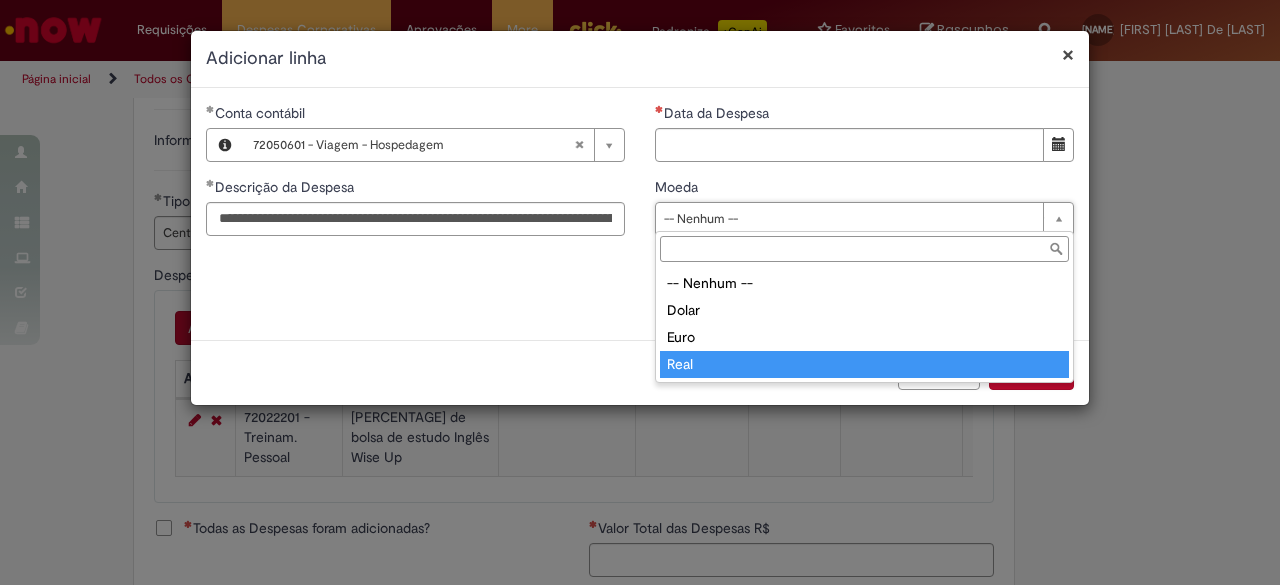 type on "****" 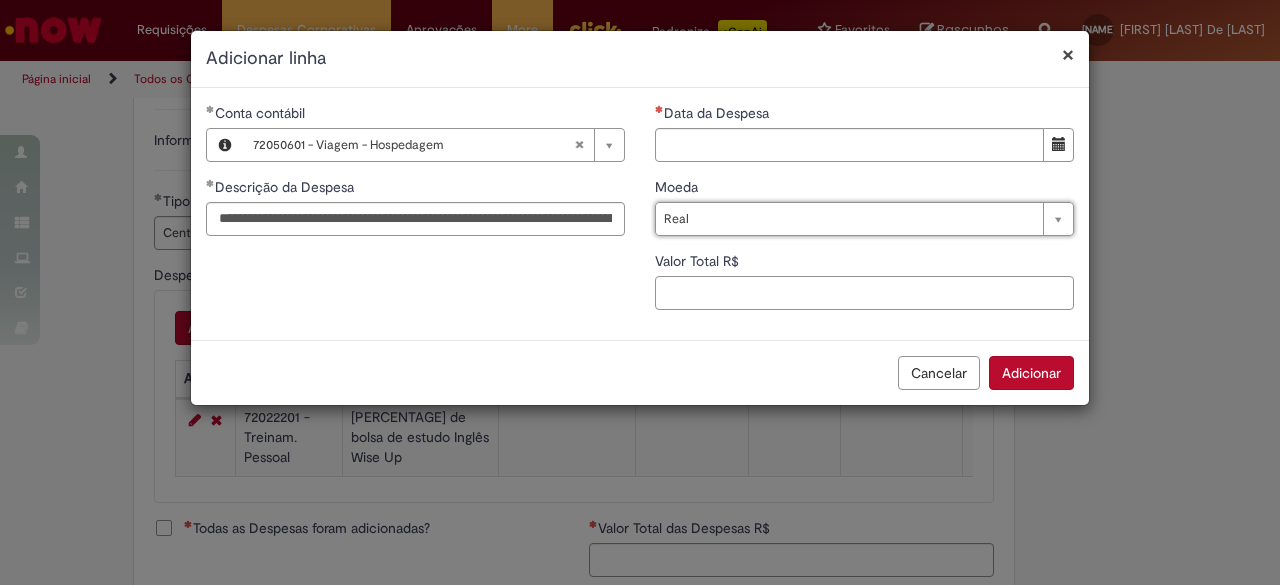 click on "Valor Total R$" at bounding box center (864, 293) 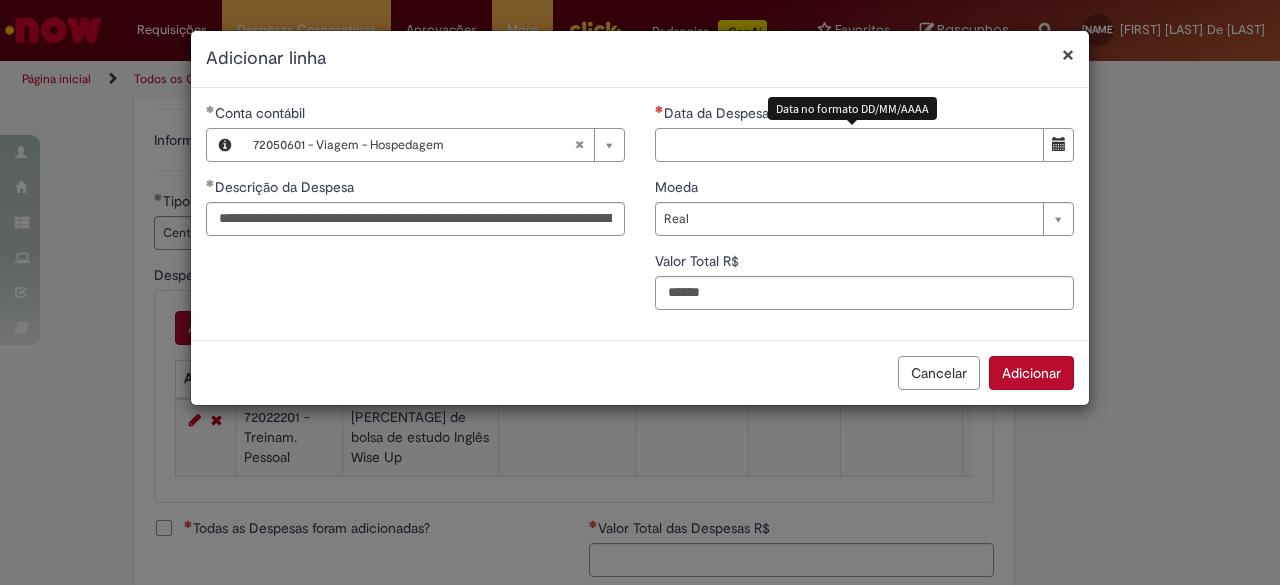 click on "Data da Despesa" at bounding box center (849, 145) 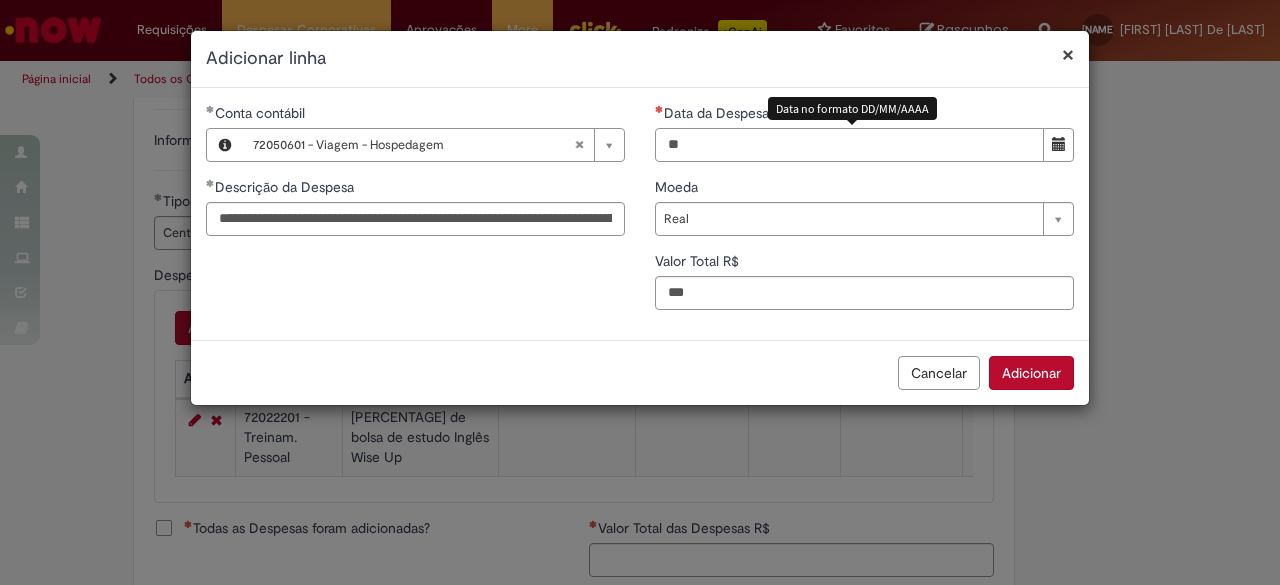 type on "**********" 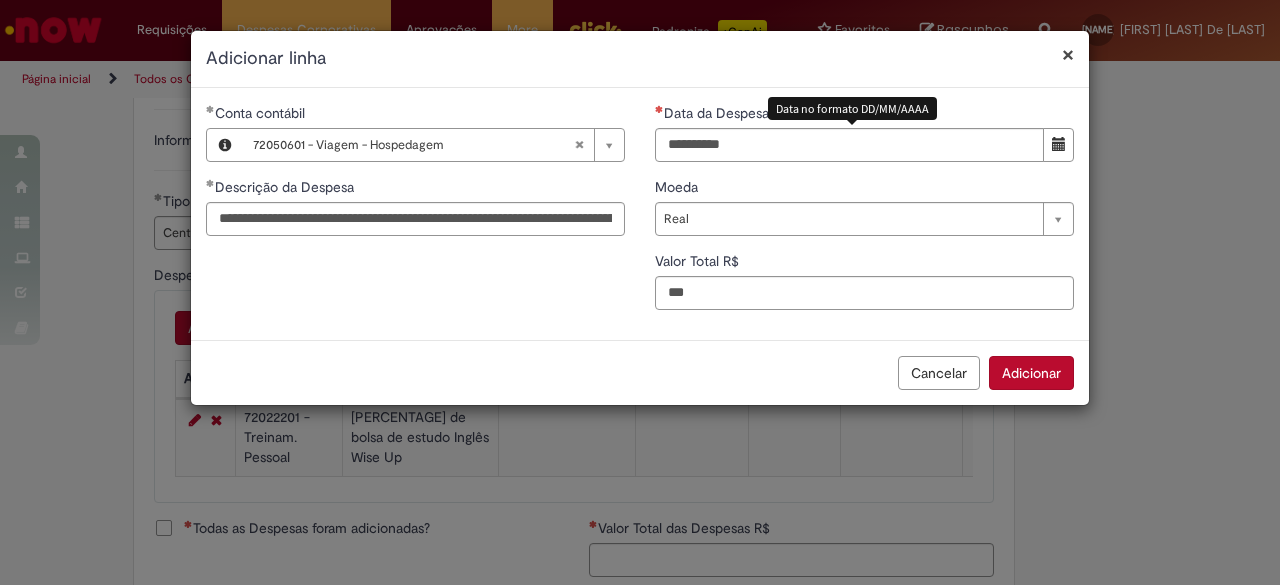 click on "Adicionar" at bounding box center (1031, 373) 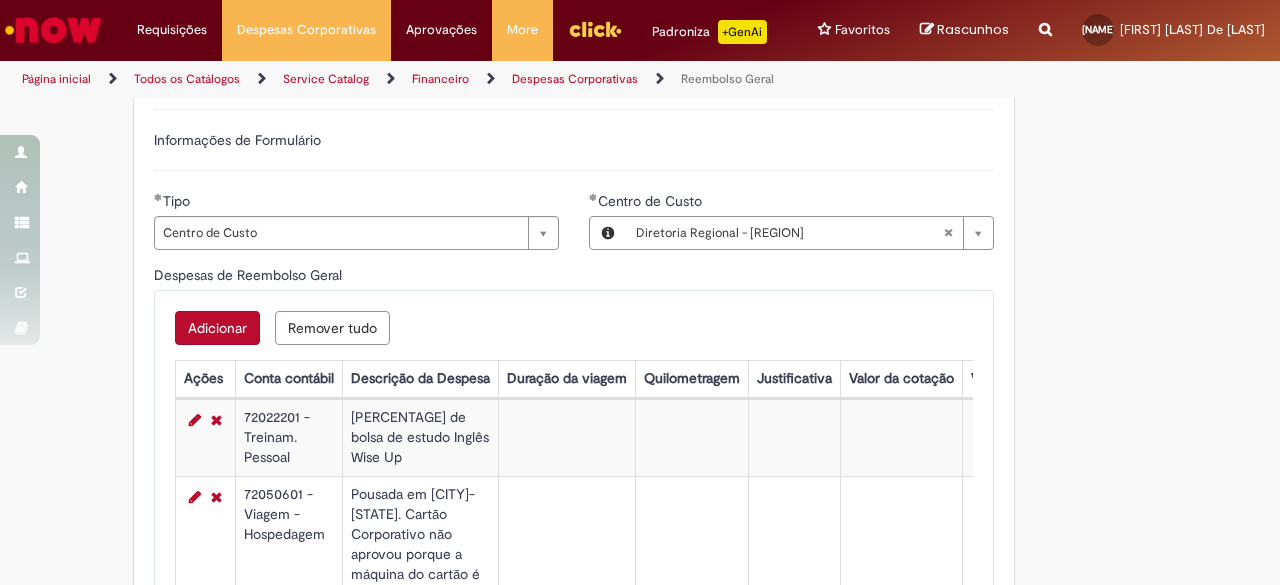 click on "Adicionar" at bounding box center [217, 328] 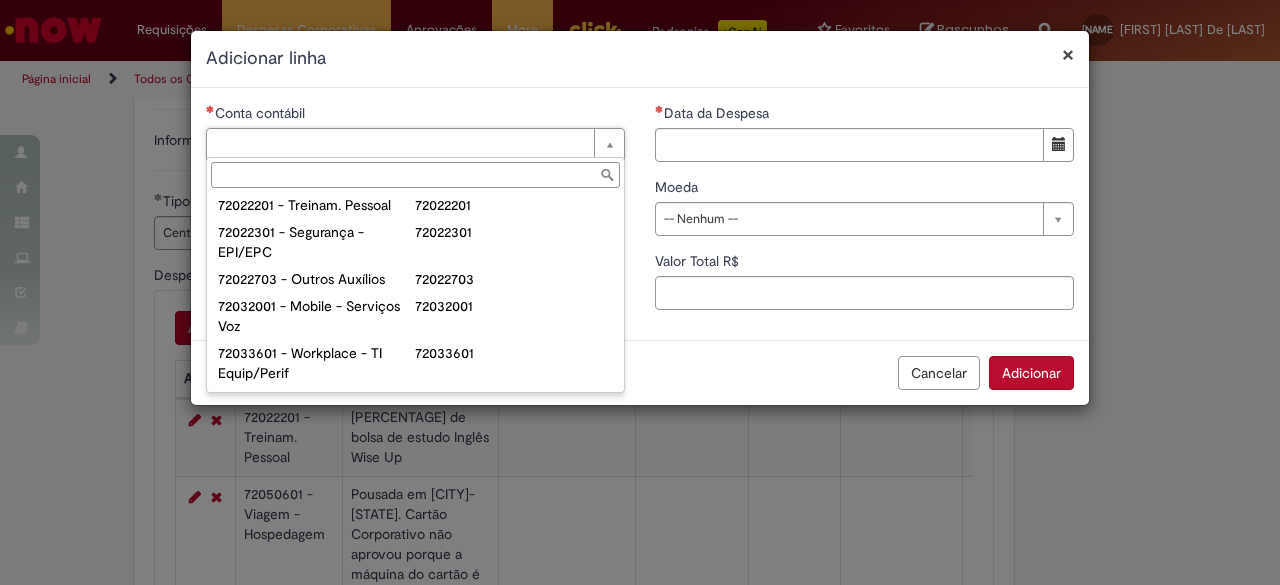 scroll, scrollTop: 186, scrollLeft: 0, axis: vertical 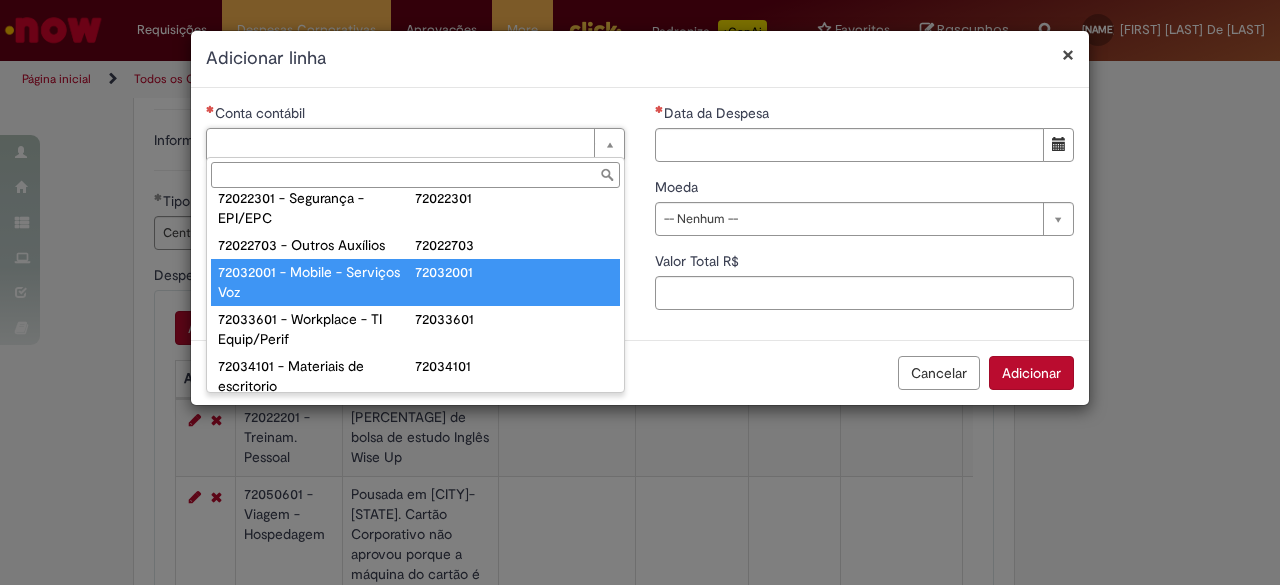 type on "**********" 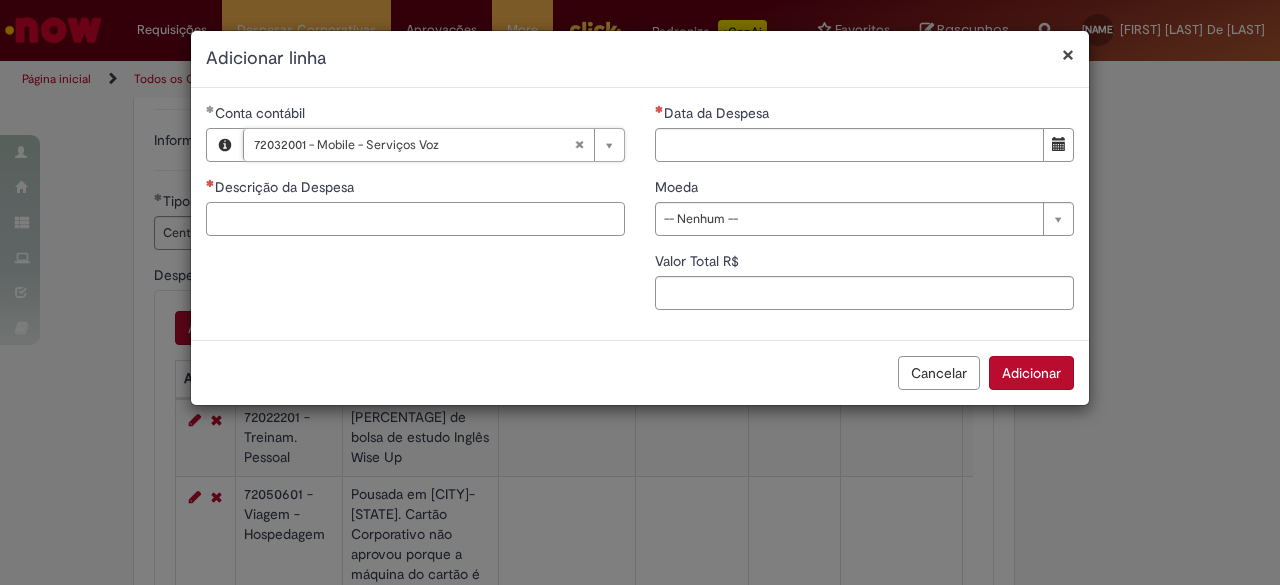 click on "Descrição da Despesa" at bounding box center [415, 219] 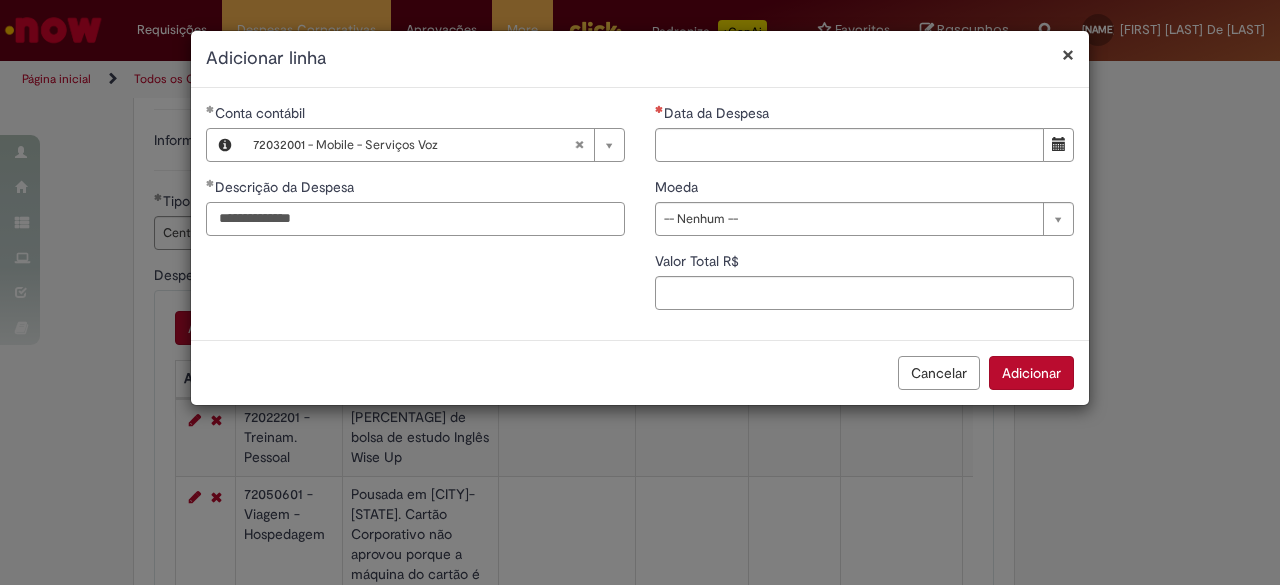 type on "**********" 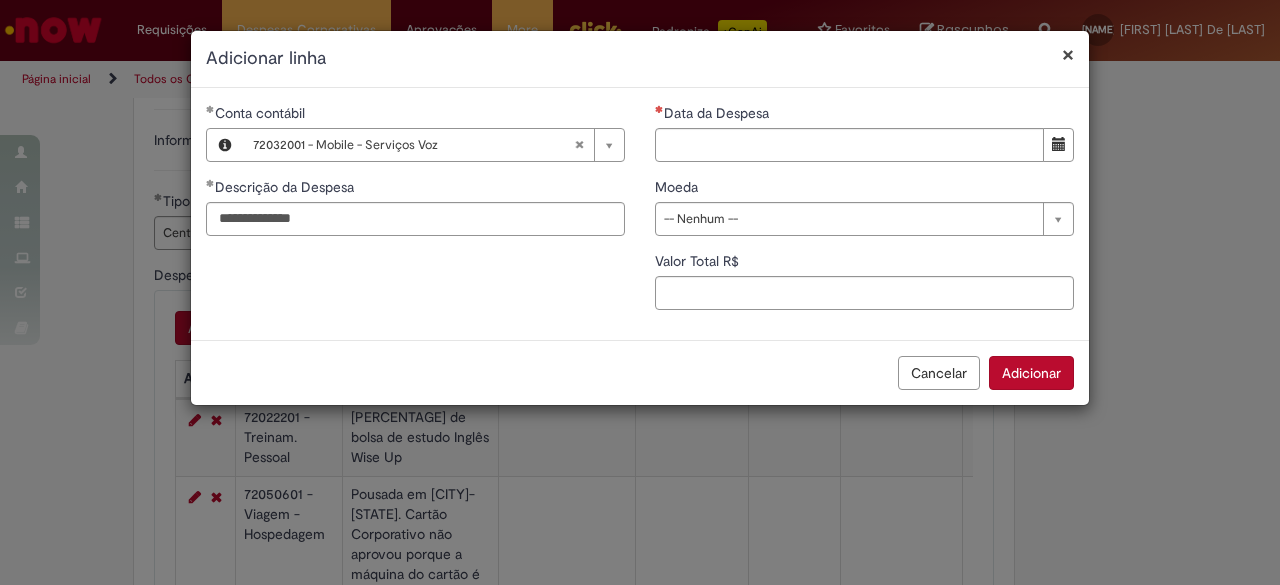 type 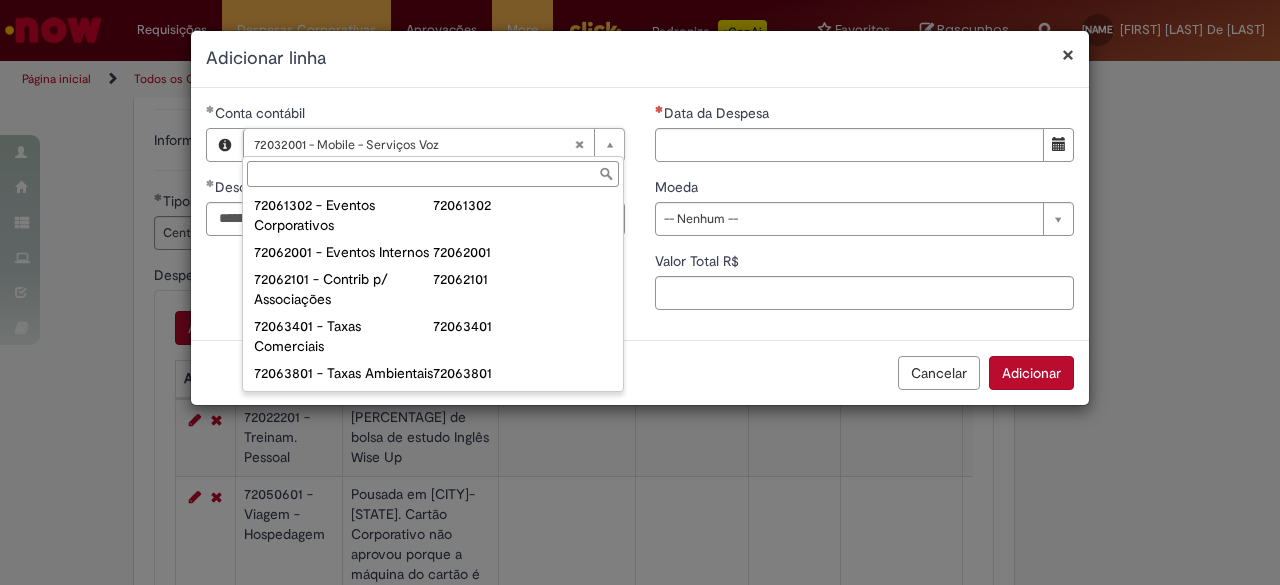 scroll, scrollTop: 1594, scrollLeft: 0, axis: vertical 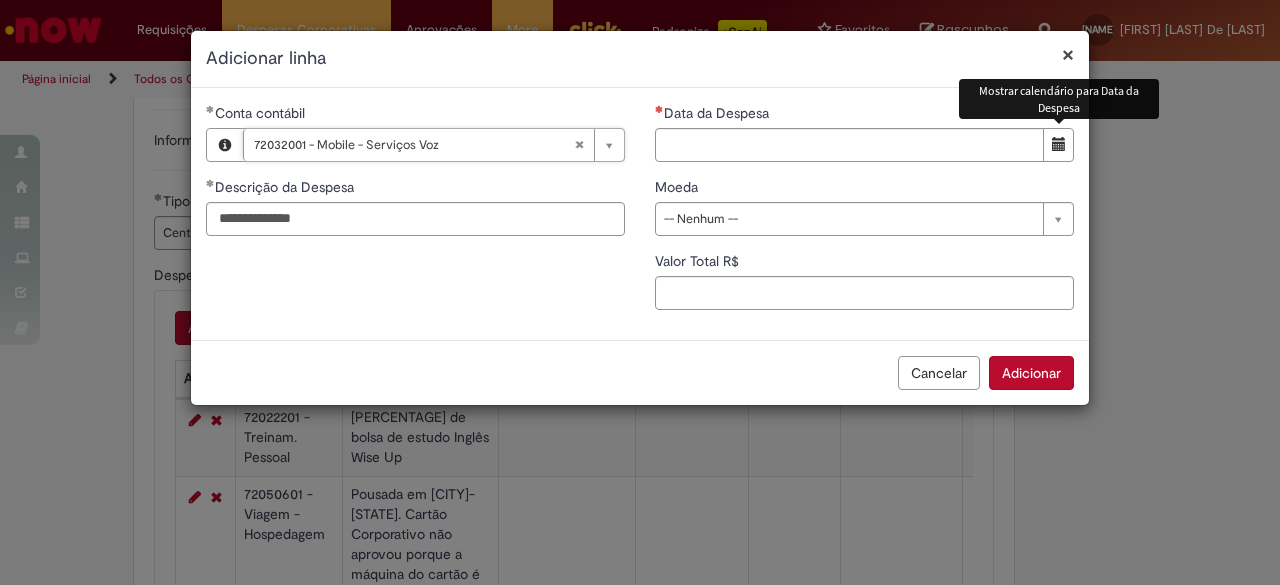 click at bounding box center (1058, 145) 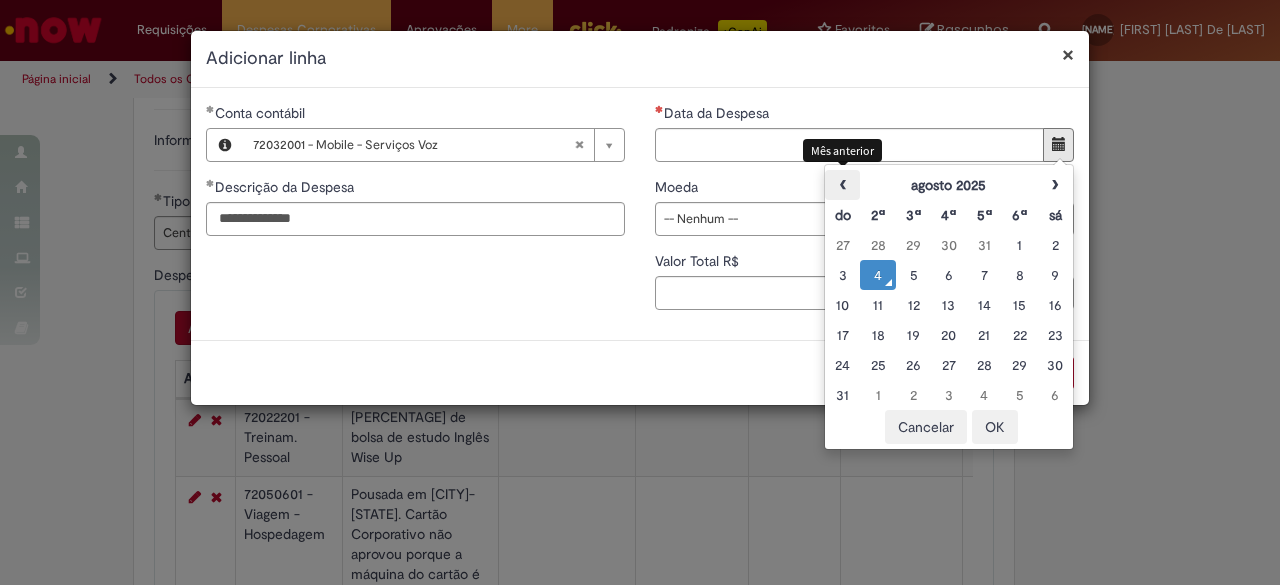 click on "‹" at bounding box center (842, 185) 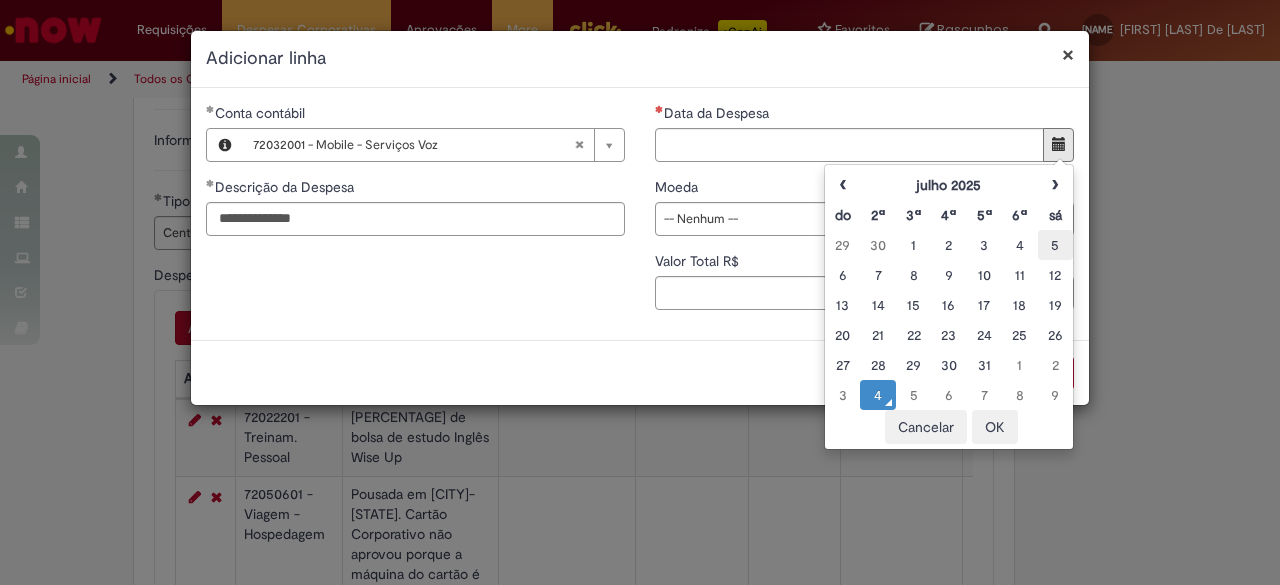 click on "5" at bounding box center (1055, 245) 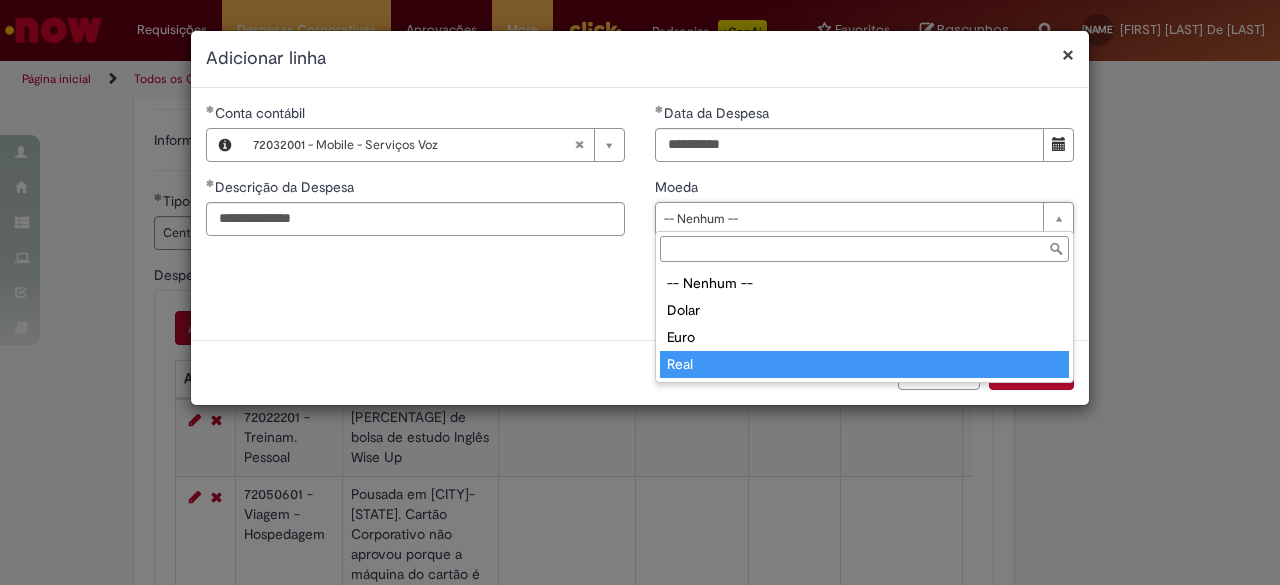 type on "****" 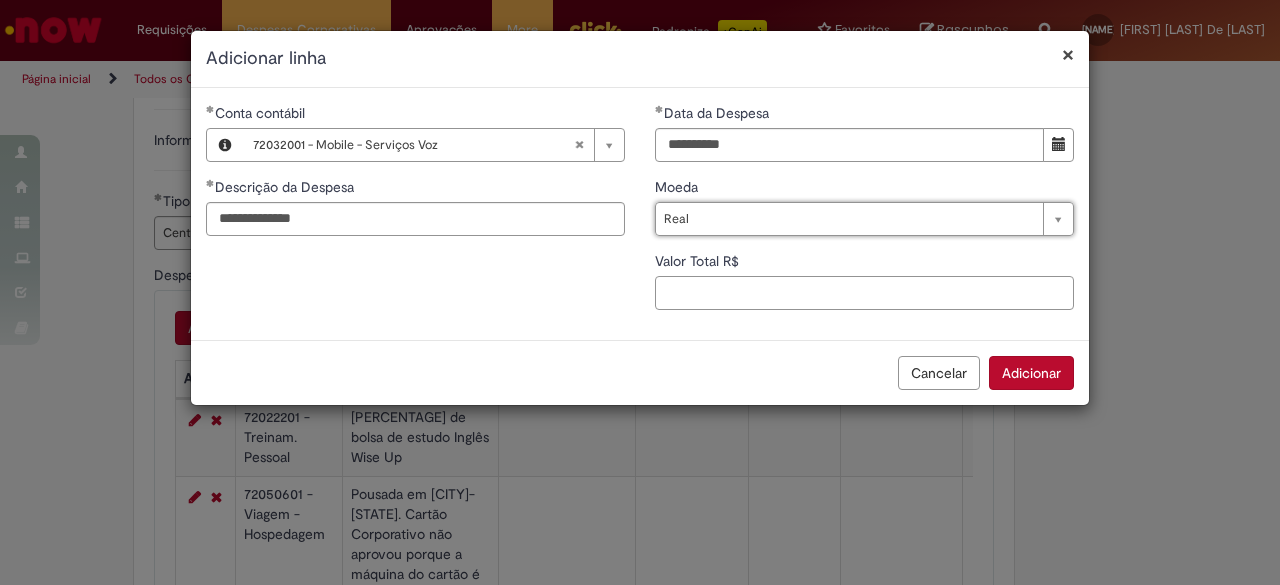 click on "Valor Total R$" at bounding box center (864, 293) 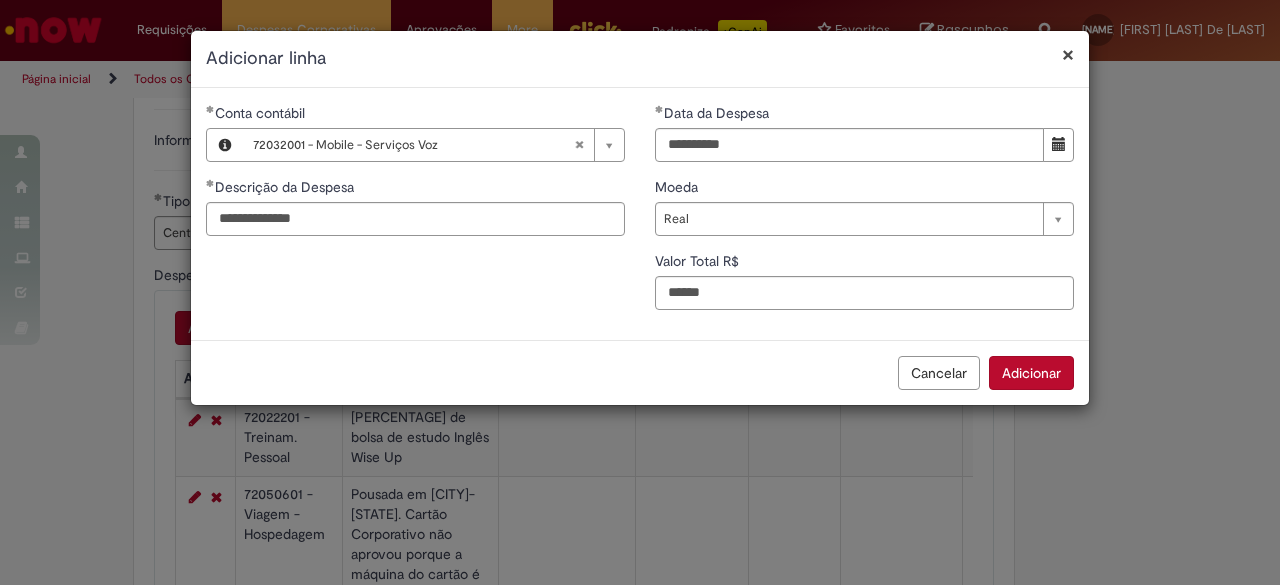 type on "***" 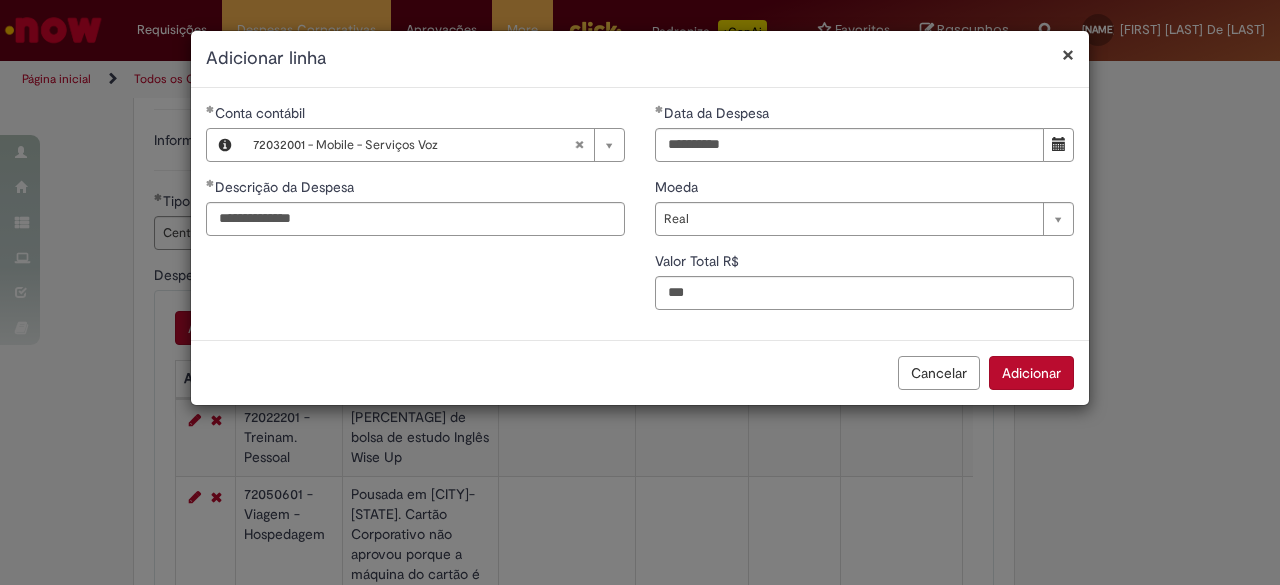 click on "Adicionar" at bounding box center (1031, 373) 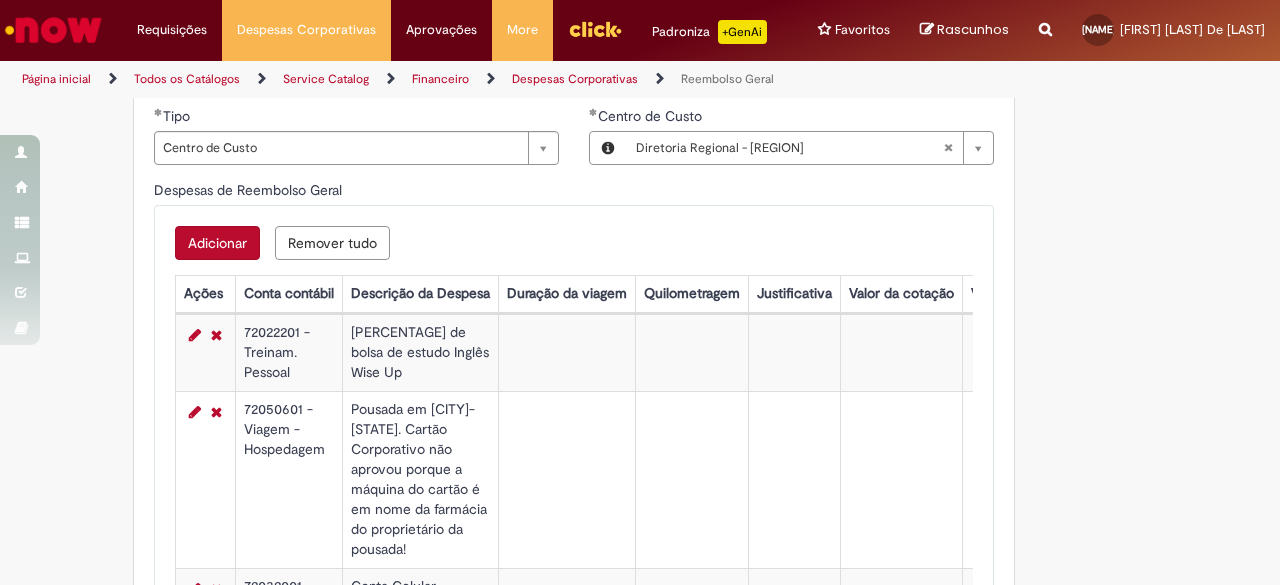 scroll, scrollTop: 760, scrollLeft: 0, axis: vertical 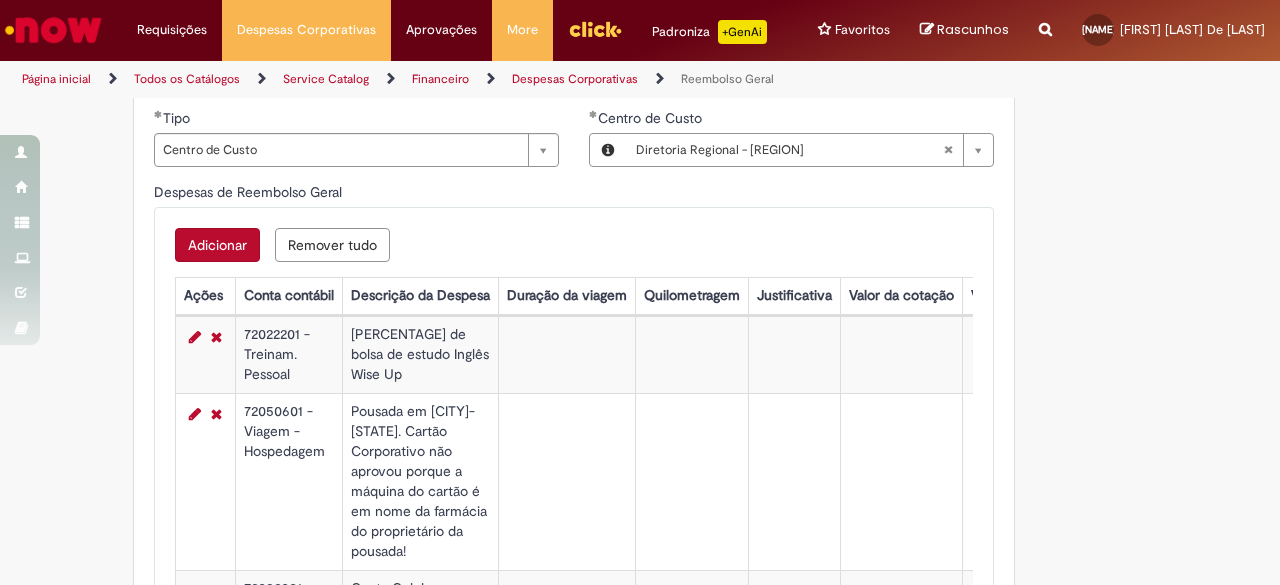click on "Adicionar" at bounding box center (217, 245) 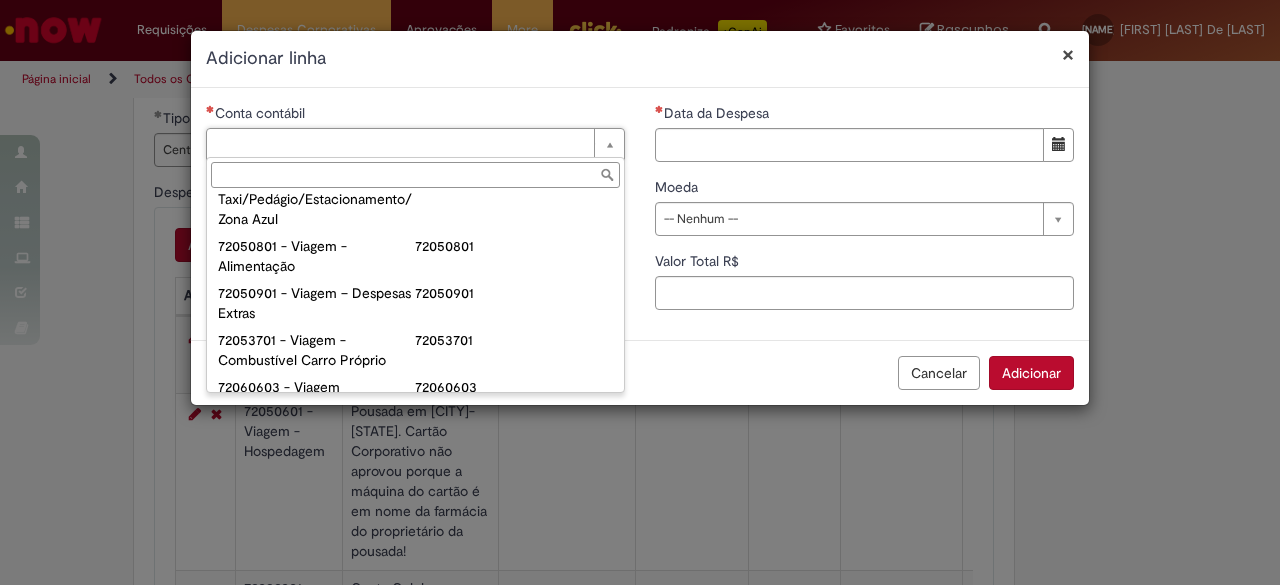 scroll, scrollTop: 1212, scrollLeft: 0, axis: vertical 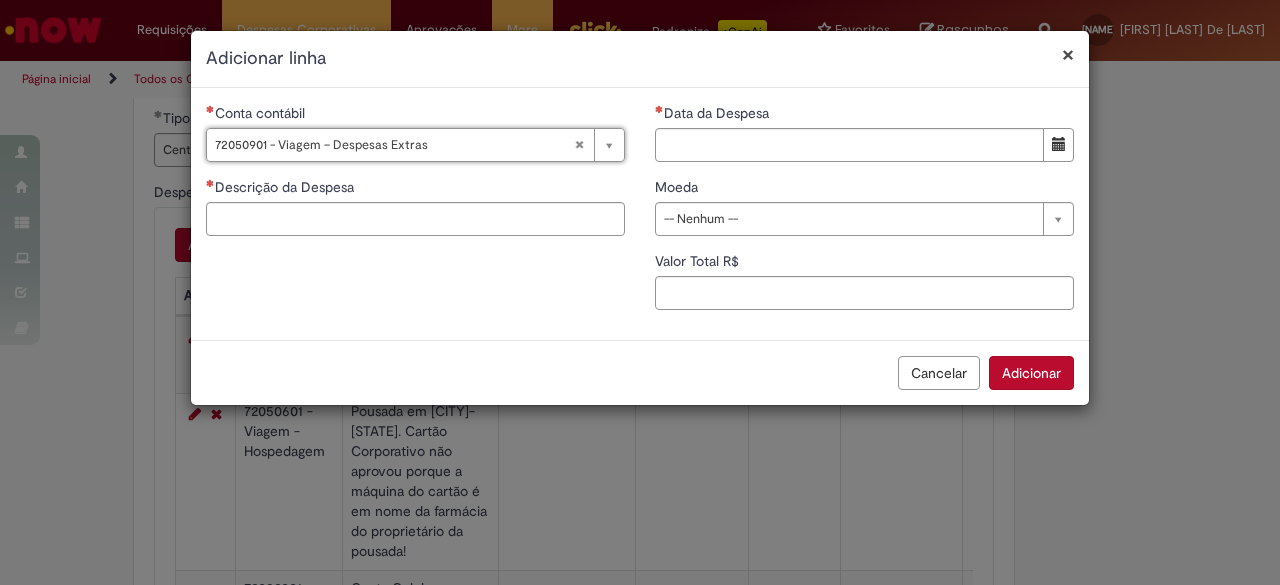 type on "**********" 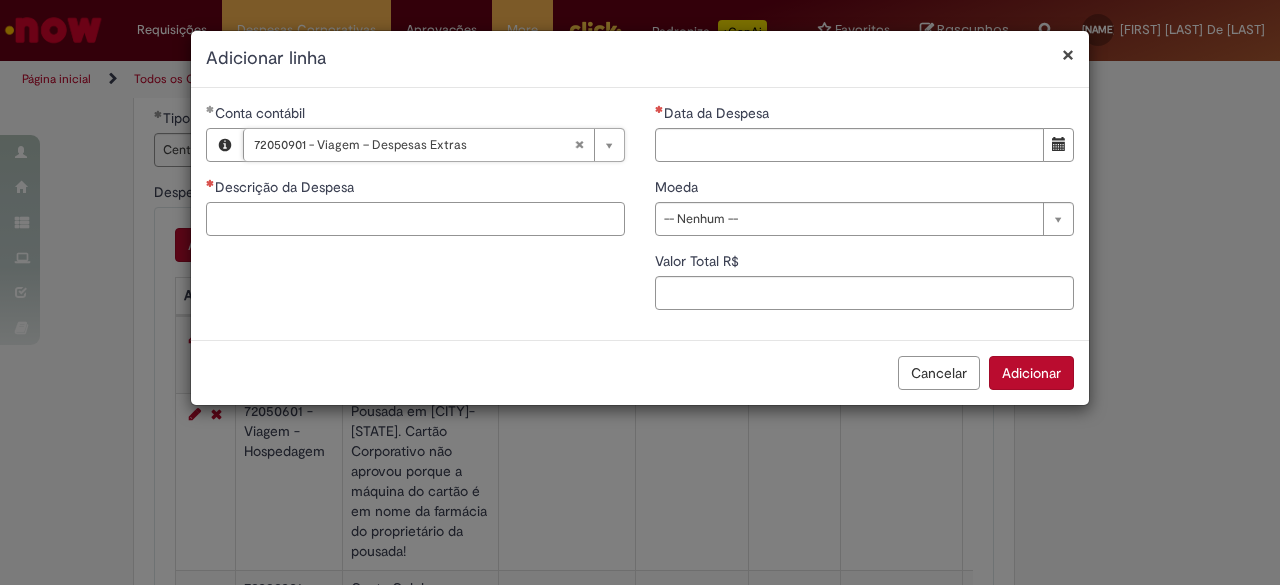 click on "Descrição da Despesa" at bounding box center [415, 219] 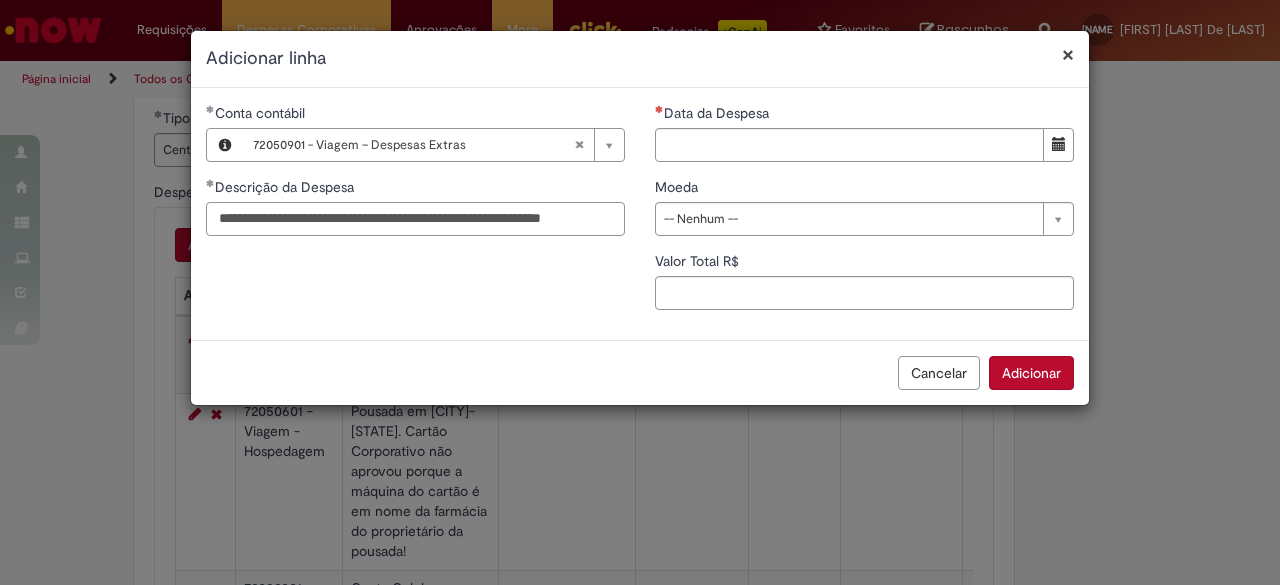 scroll, scrollTop: 0, scrollLeft: 16, axis: horizontal 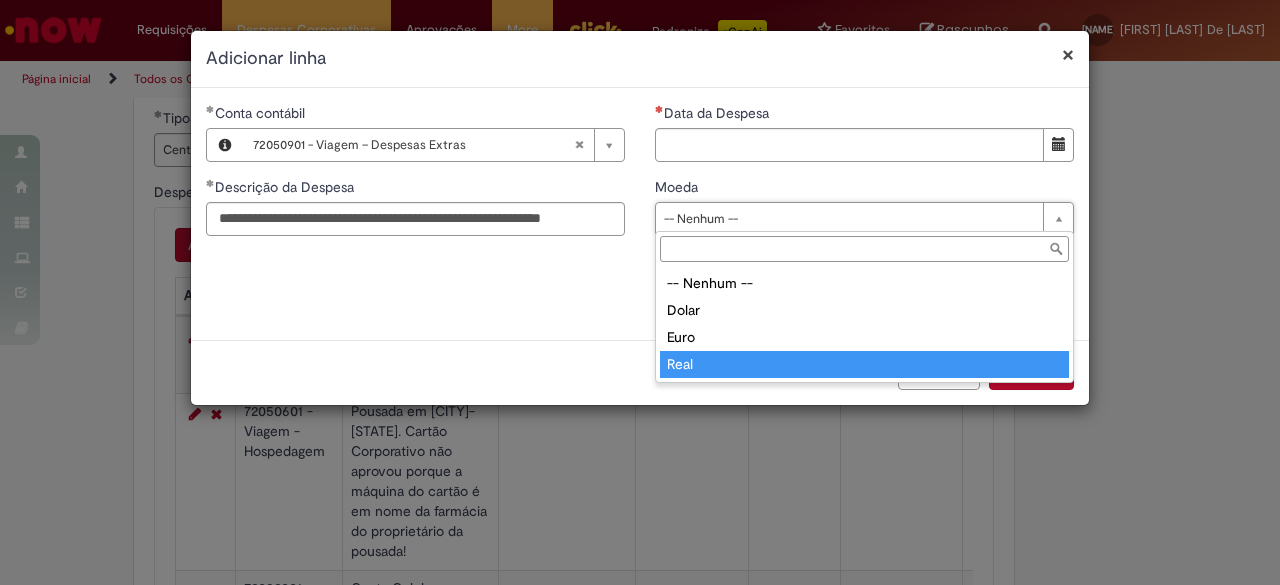 type on "****" 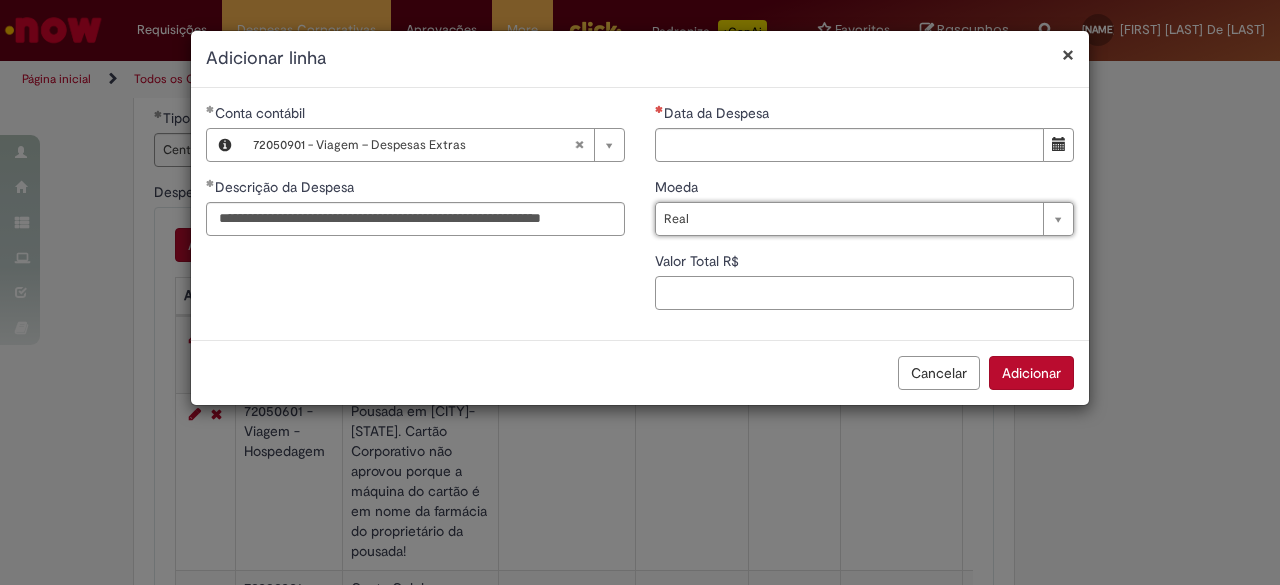 click on "Valor Total R$" at bounding box center (864, 293) 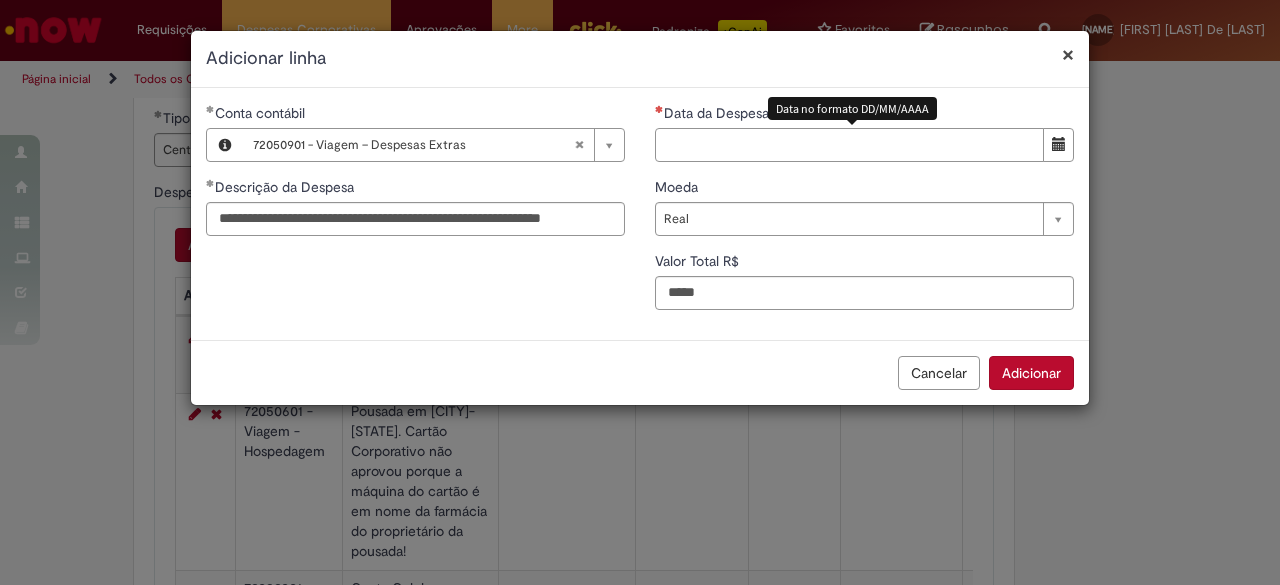 type on "**" 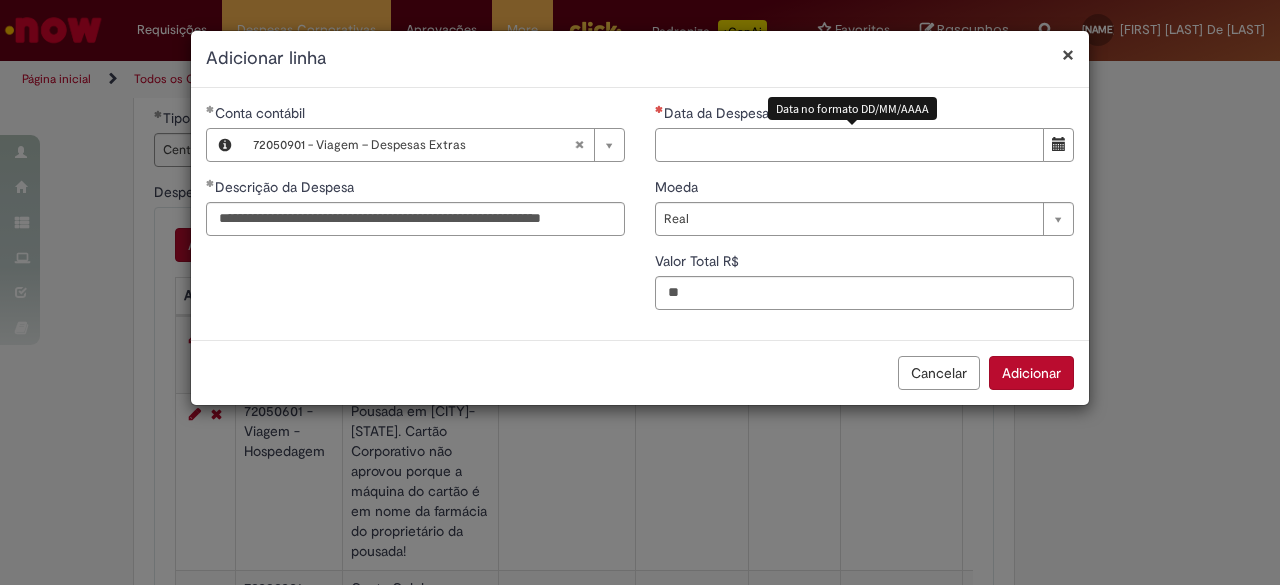 click on "Data da Despesa" at bounding box center (849, 145) 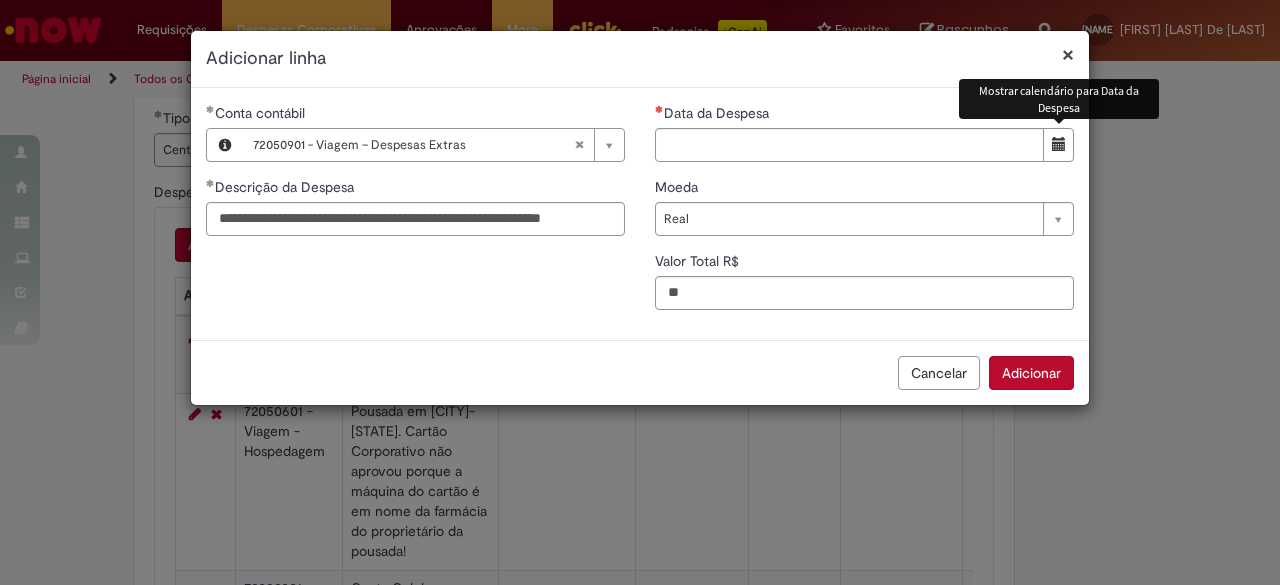 click at bounding box center (1059, 144) 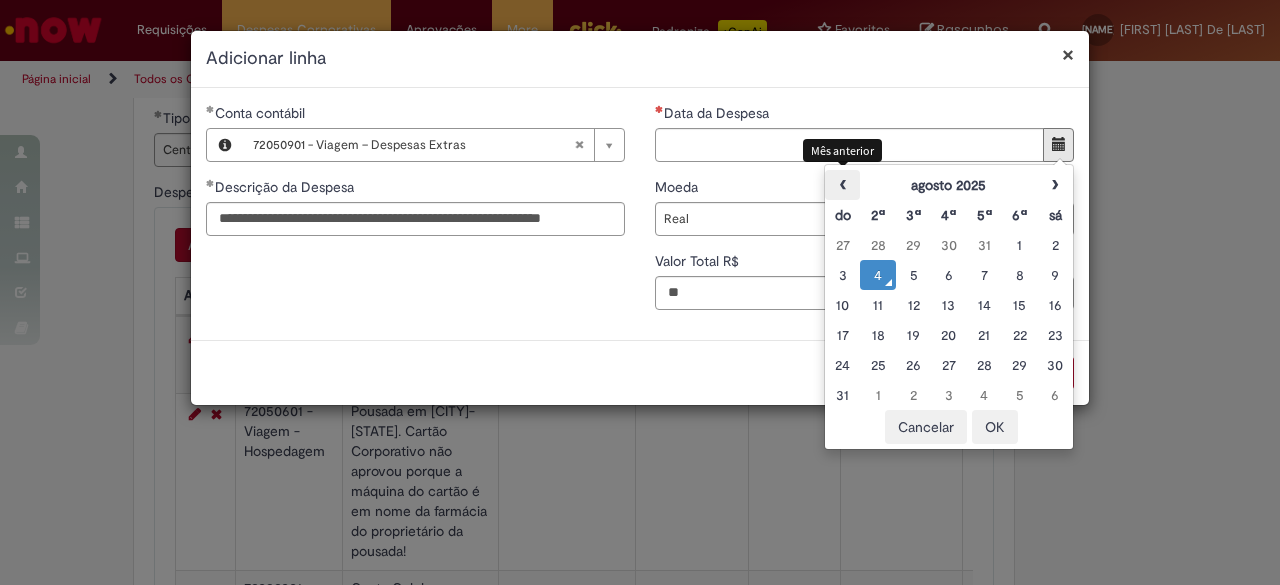 click on "‹" at bounding box center [842, 185] 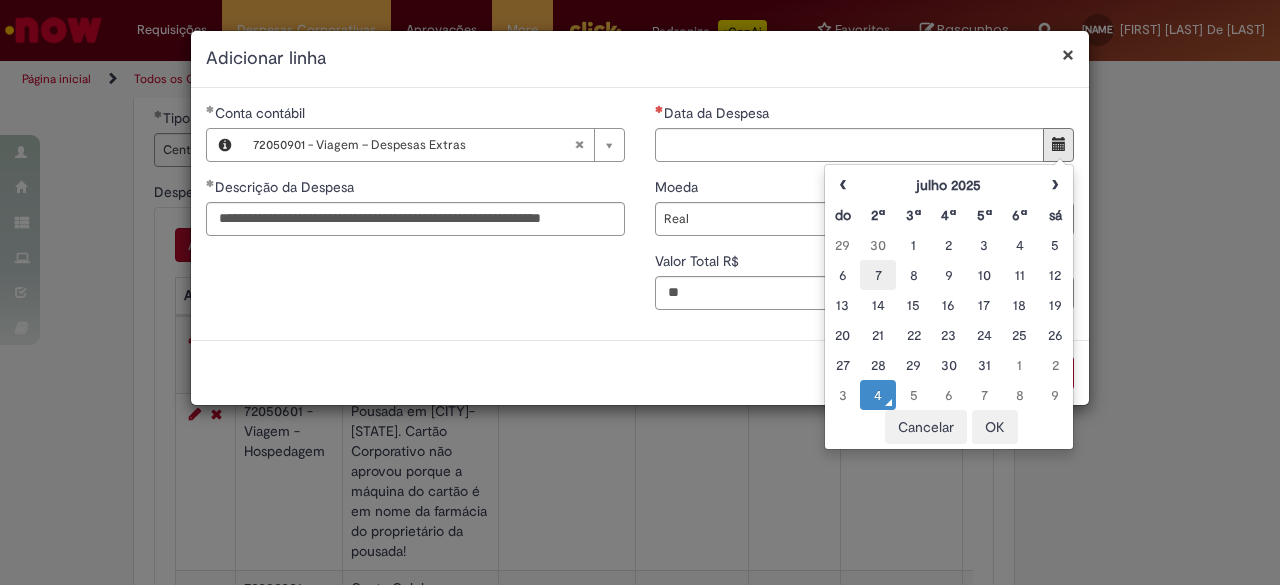 click on "7" at bounding box center (877, 275) 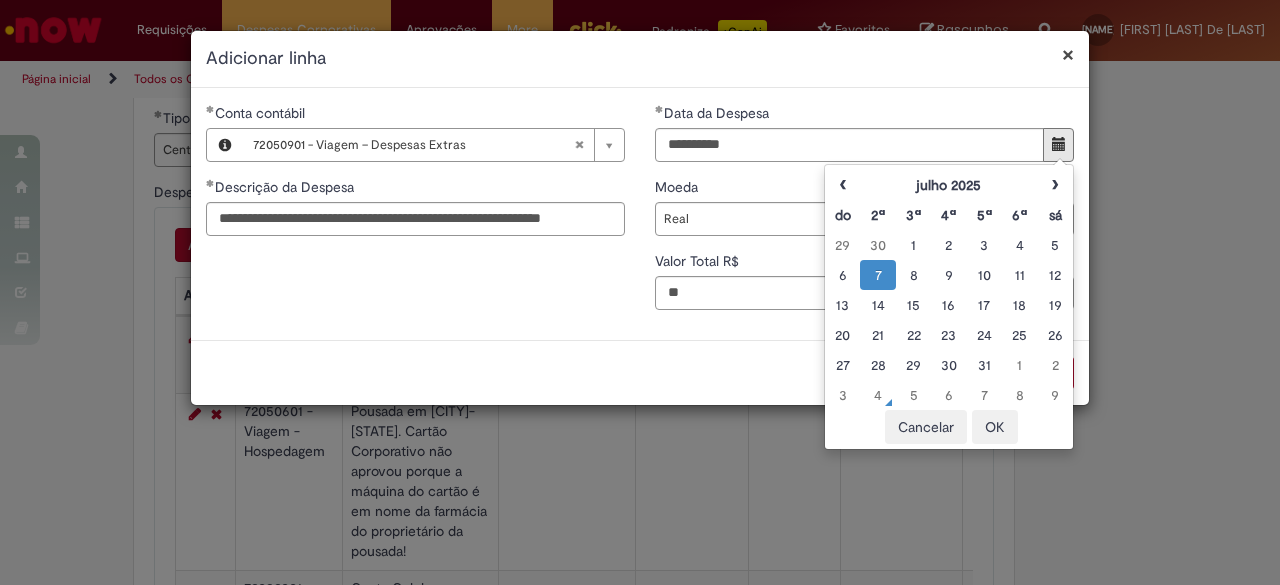 click on "Cancelar   Adicionar" at bounding box center (640, 372) 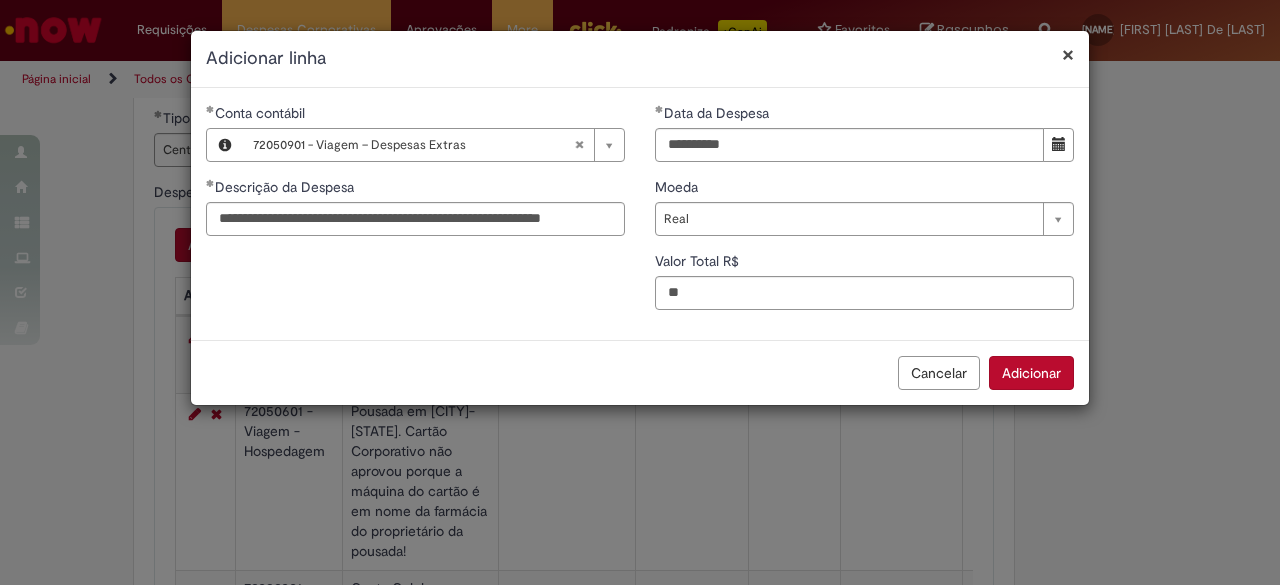 click on "Adicionar" at bounding box center [1031, 373] 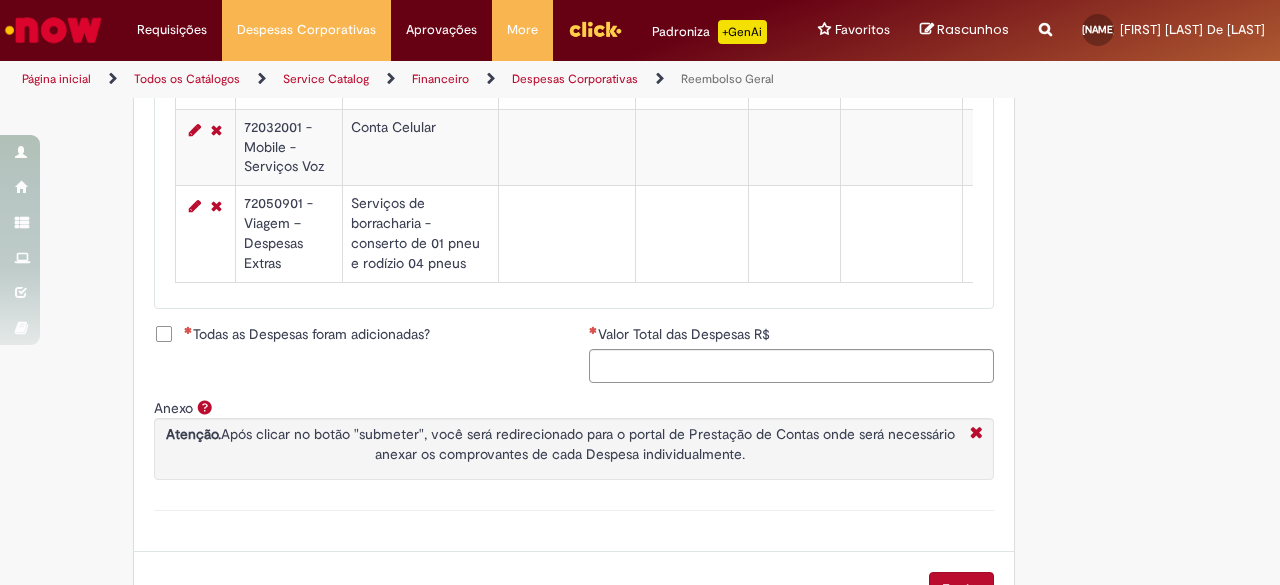 scroll, scrollTop: 1228, scrollLeft: 0, axis: vertical 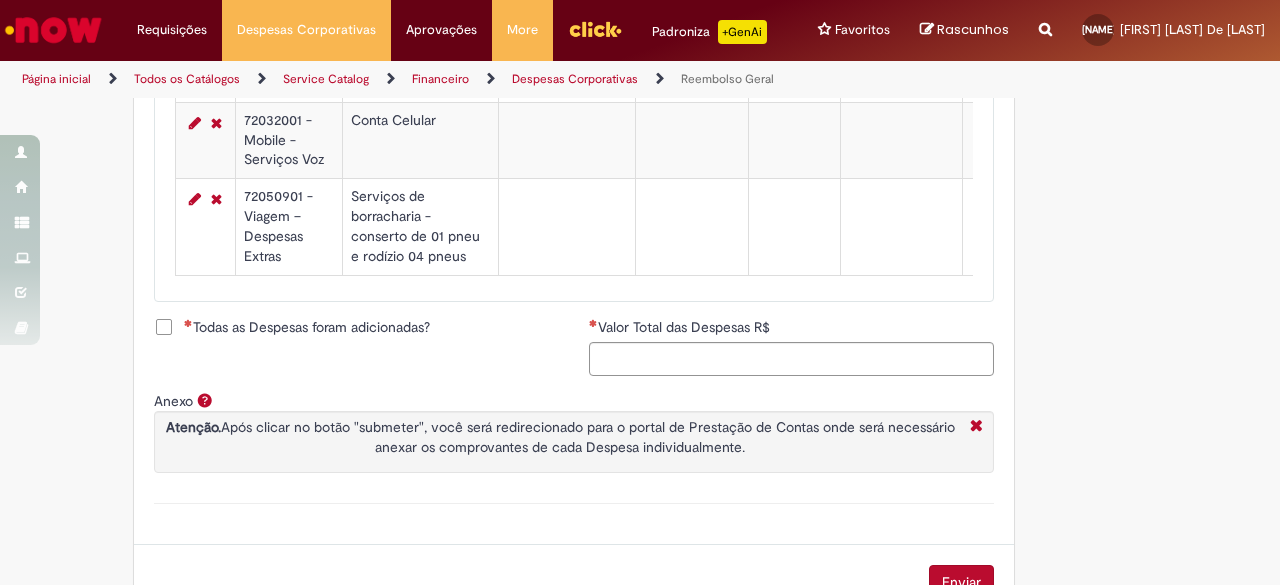 click on "Todas as Despesas foram adicionadas?" at bounding box center [307, 327] 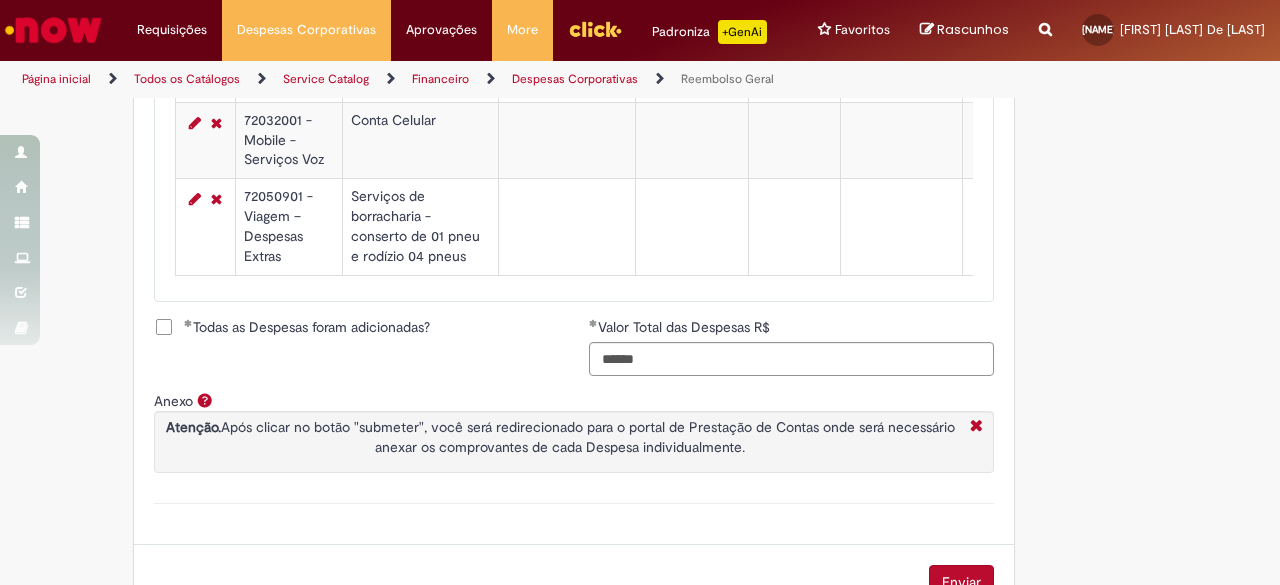 click on "Enviar" at bounding box center [961, 582] 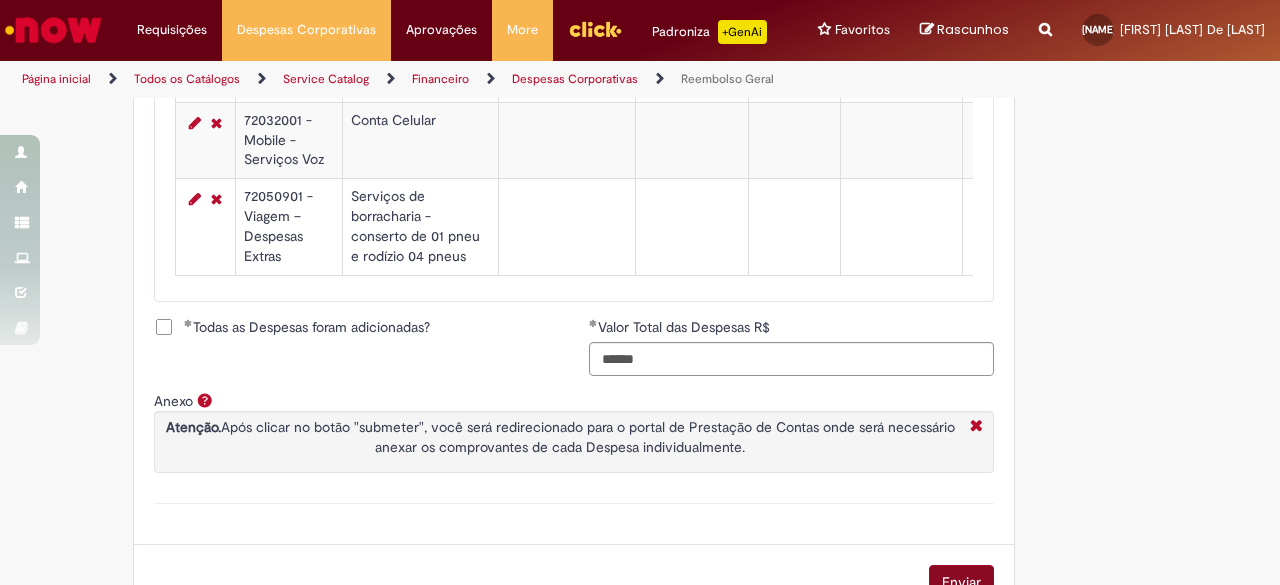 scroll, scrollTop: 1230, scrollLeft: 0, axis: vertical 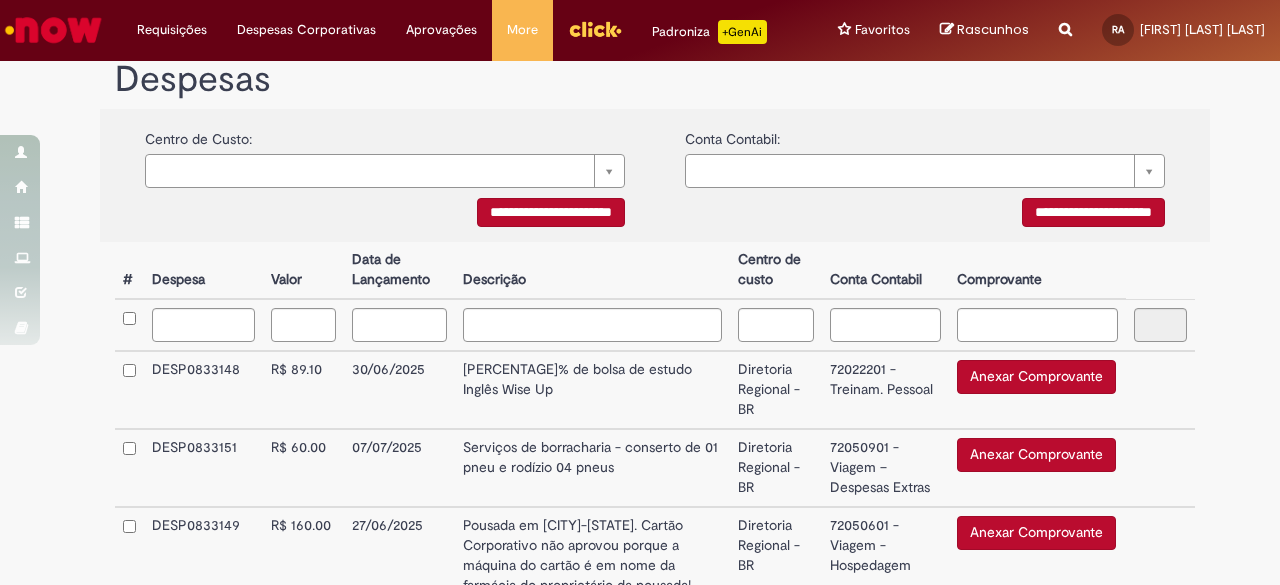 click on "Anexar Comprovante" at bounding box center [1036, 377] 